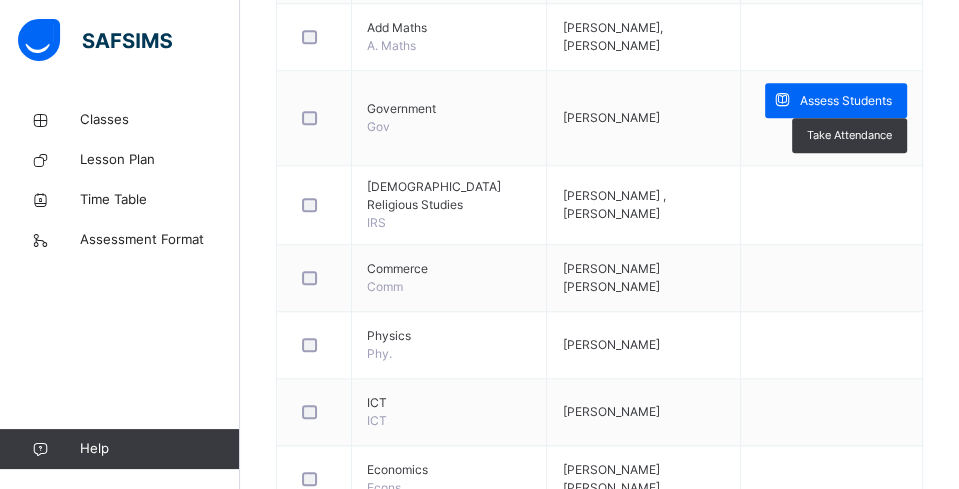 scroll, scrollTop: 1025, scrollLeft: 0, axis: vertical 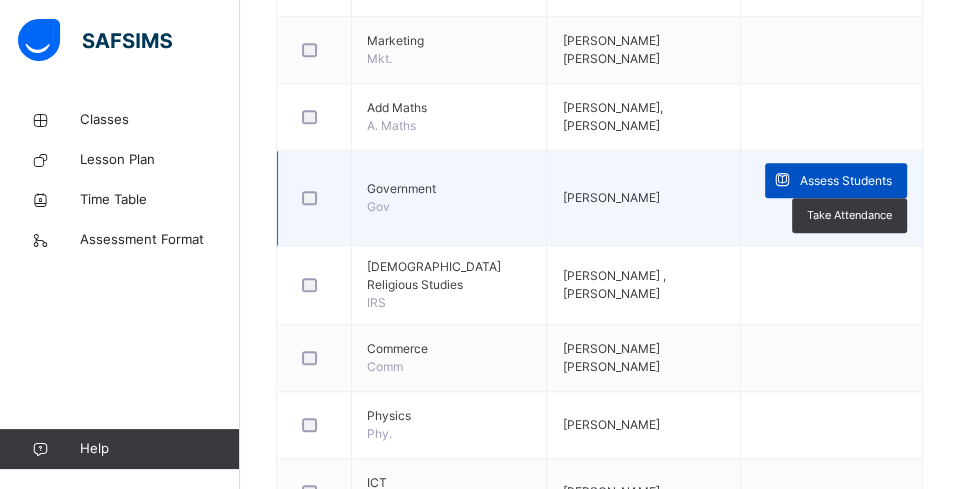 click on "Assess Students" at bounding box center [846, 181] 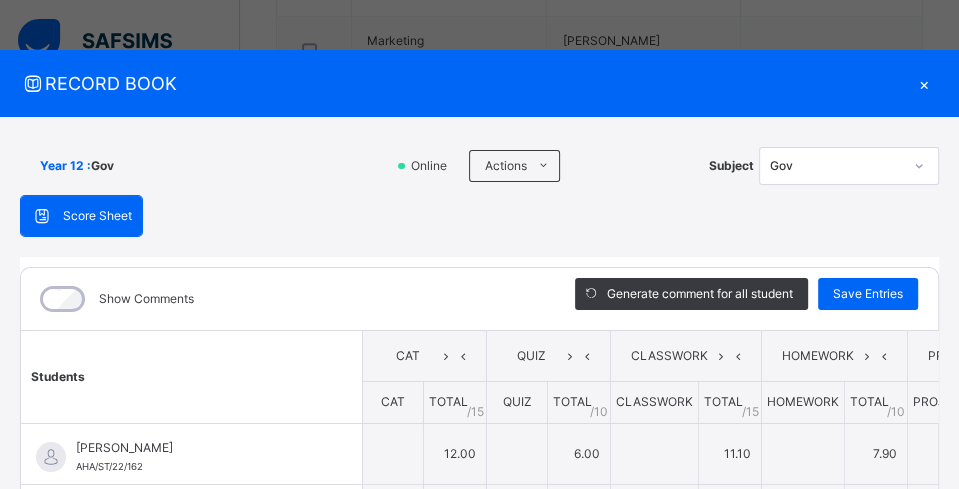 type on "**" 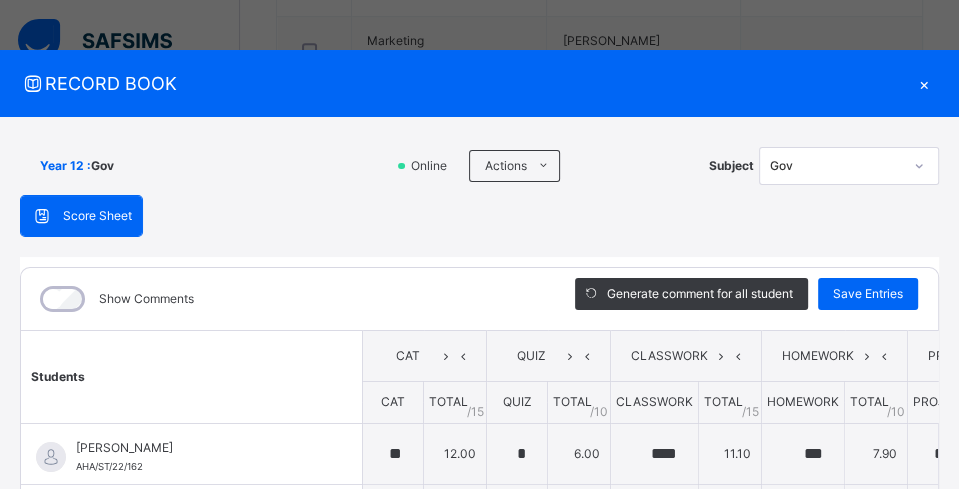 type on "*" 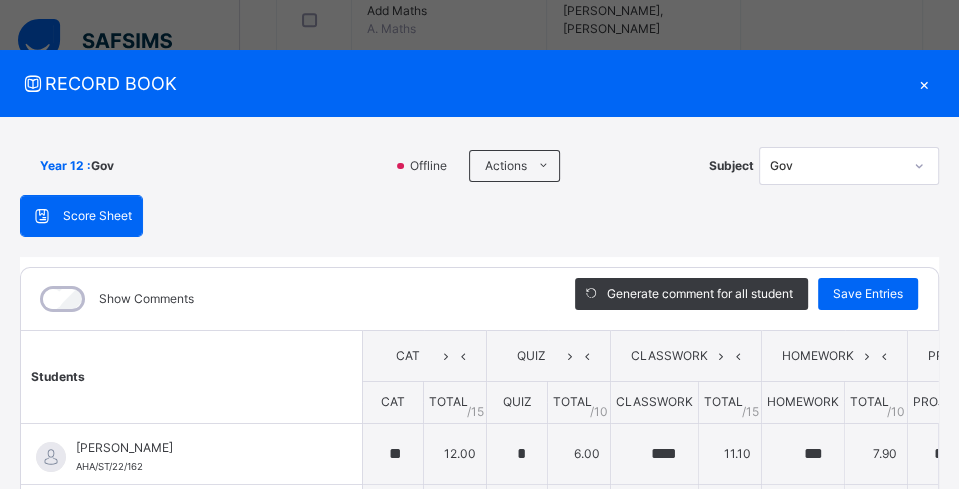 scroll, scrollTop: 1145, scrollLeft: 0, axis: vertical 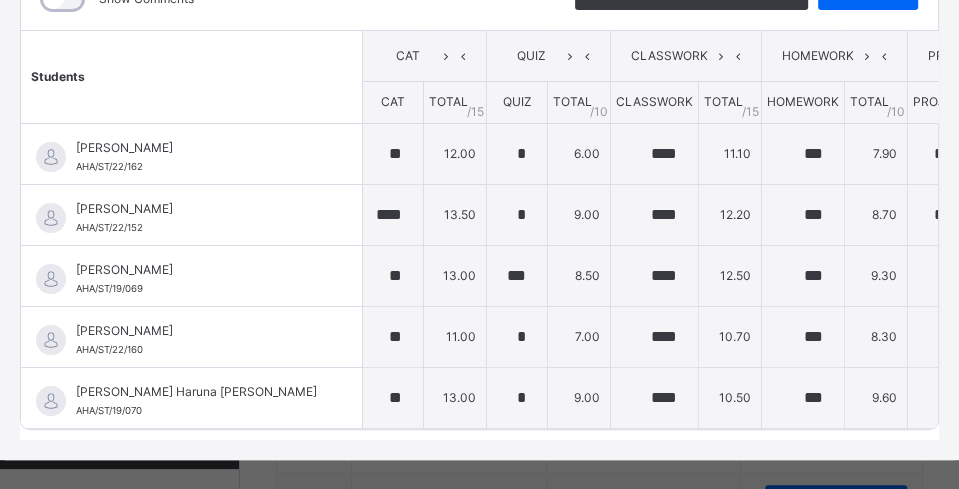 click on "RECORD BOOK × Year 12   :   Gov Offline Actions  Download Empty Score Sheet  Upload/map score sheet Subject  Gov Al-Hidaayah Academy Date: [DATE] 6:14:02 am Score Sheet Score Sheet Show Comments   Generate comment for all student   Save Entries Class Level:  Year 12   Subject:  Gov Session:  2024/2025 Session Session:  Third Term Students CAT QUIZ CLASSWORK HOMEWORK PROJECT ATTENDANCE EXAMINATIONS TOTAL /100 Comment CAT TOTAL / 15 QUIZ TOTAL / 10 CLASSWORK TOTAL / 15 HOMEWORK TOTAL / 10 PROJECT TOTAL / 10 ATTENDANCE TOTAL / 10 EXAMINATIONS TOTAL / 30 [PERSON_NAME] Danmusa AHA/ST/22/162 [PERSON_NAME] Danmusa AHA/ST/22/162 ** 12.00 * 6.00 **** 11.10 *** 7.90 *** 6.60 *** 8.50 ** 20.00 72.10 Generate comment 0 / 250   ×   Subject Teacher’s Comment Generate and see in full the comment developed by the AI with an option to regenerate the comment JS [PERSON_NAME] Danmusa   AHA/ST/22/162   Total 72.10  / 100.00 [PERSON_NAME] Bot   Regenerate     Use this comment   [PERSON_NAME] Daib AHA/ST/22/152 [PERSON_NAME] **** *" at bounding box center (479, 244) 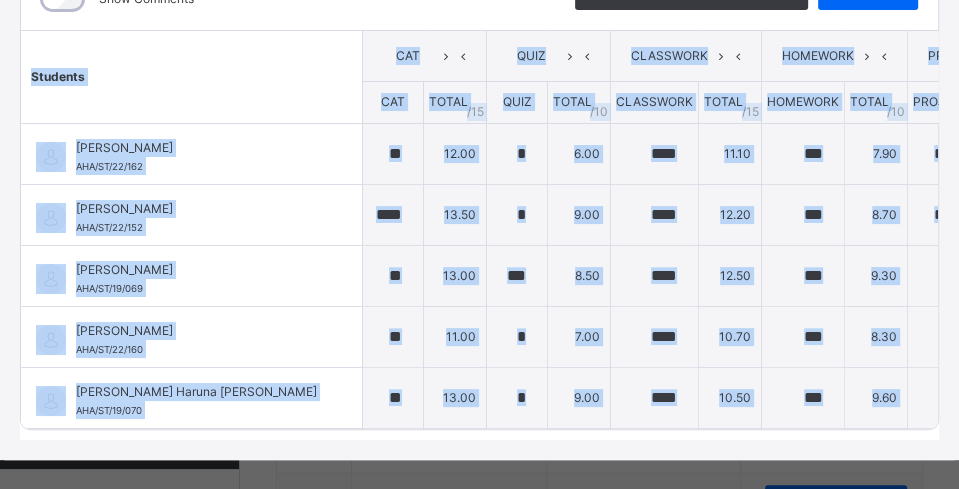 click on "RECORD BOOK × Year 12   :   Gov Offline Actions  Download Empty Score Sheet  Upload/map score sheet Subject  Gov Al-Hidaayah Academy Date: [DATE] 6:14:02 am Score Sheet Score Sheet Show Comments   Generate comment for all student   Save Entries Class Level:  Year 12   Subject:  Gov Session:  2024/2025 Session Session:  Third Term Students CAT QUIZ CLASSWORK HOMEWORK PROJECT ATTENDANCE EXAMINATIONS TOTAL /100 Comment CAT TOTAL / 15 QUIZ TOTAL / 10 CLASSWORK TOTAL / 15 HOMEWORK TOTAL / 10 PROJECT TOTAL / 10 ATTENDANCE TOTAL / 10 EXAMINATIONS TOTAL / 30 [PERSON_NAME] Danmusa AHA/ST/22/162 [PERSON_NAME] Danmusa AHA/ST/22/162 ** 12.00 * 6.00 **** 11.10 *** 7.90 *** 6.60 *** 8.50 ** 20.00 72.10 Generate comment 0 / 250   ×   Subject Teacher’s Comment Generate and see in full the comment developed by the AI with an option to regenerate the comment JS [PERSON_NAME] Danmusa   AHA/ST/22/162   Total 72.10  / 100.00 [PERSON_NAME] Bot   Regenerate     Use this comment   [PERSON_NAME] Daib AHA/ST/22/152 [PERSON_NAME] **** *" at bounding box center [479, 244] 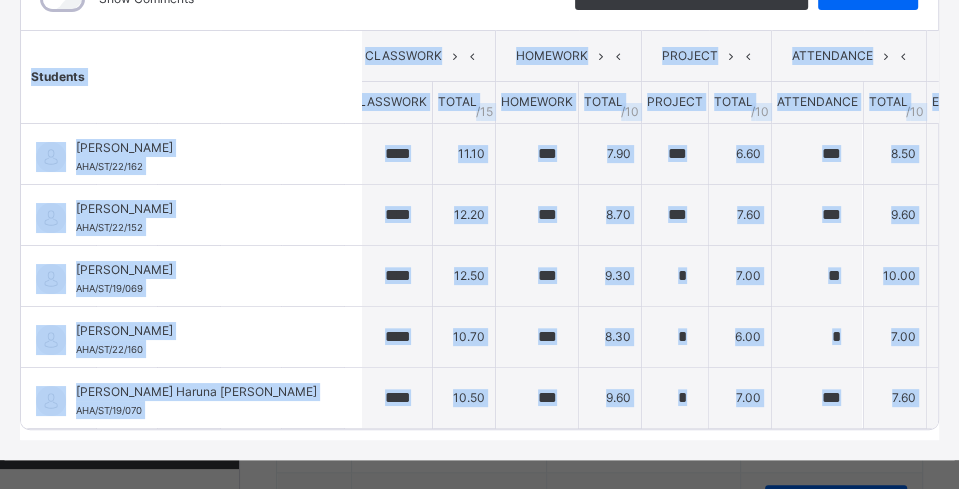 scroll, scrollTop: 0, scrollLeft: 370, axis: horizontal 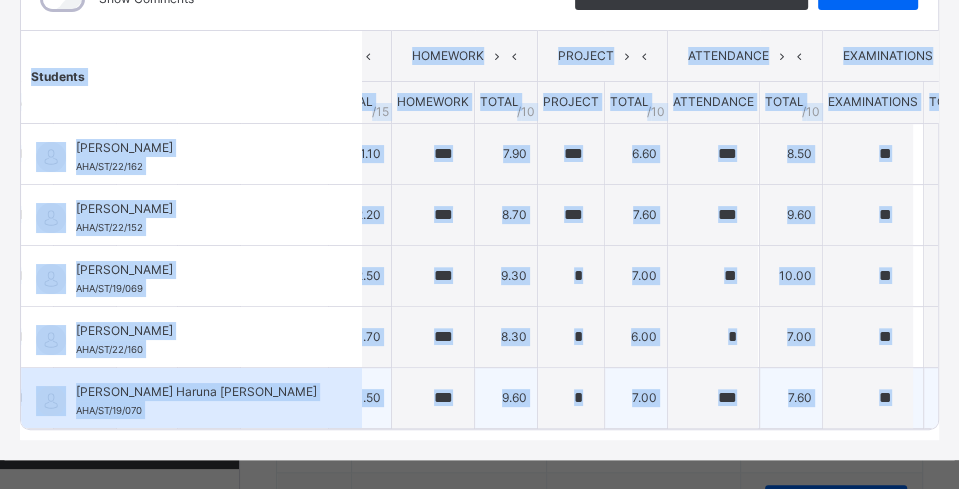 click on "77.70" at bounding box center (1018, 397) 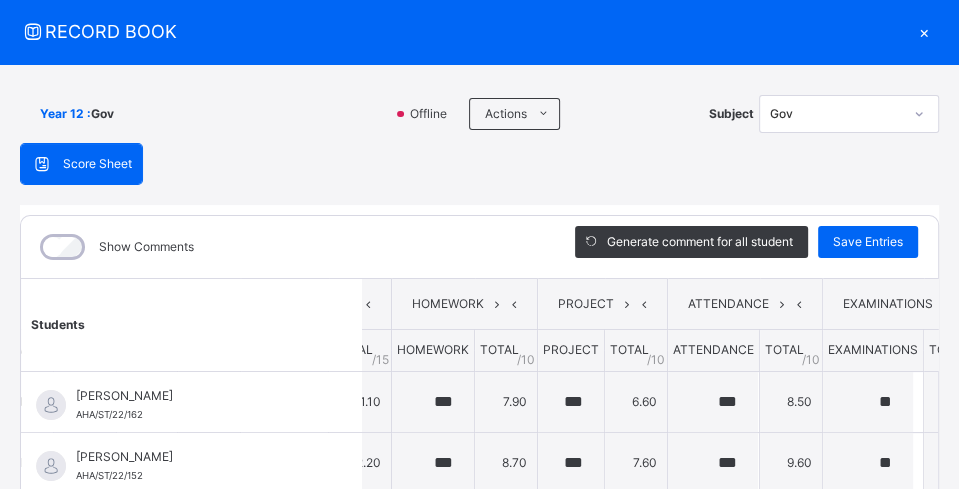 scroll, scrollTop: 0, scrollLeft: 24, axis: horizontal 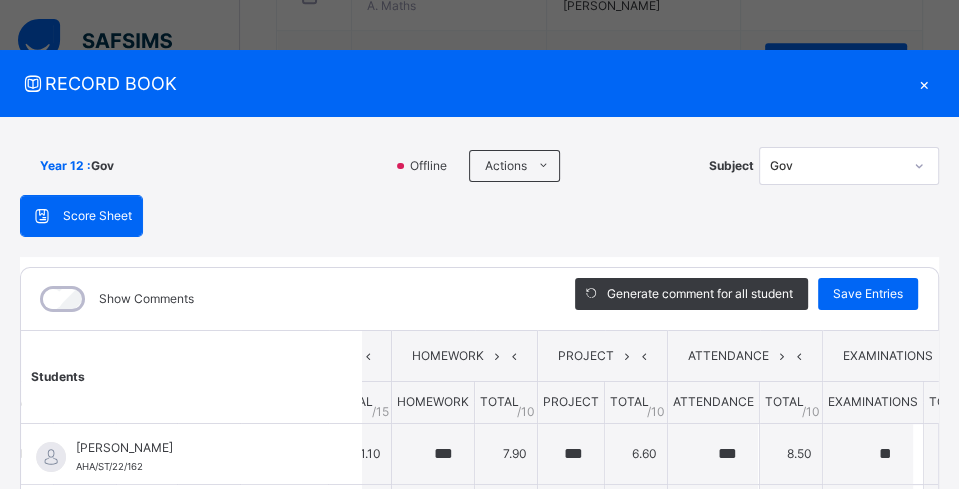 click on "Year 12   :   Gov Offline Actions  Download Empty Score Sheet  Upload/map score sheet Subject  Gov" at bounding box center [479, 166] 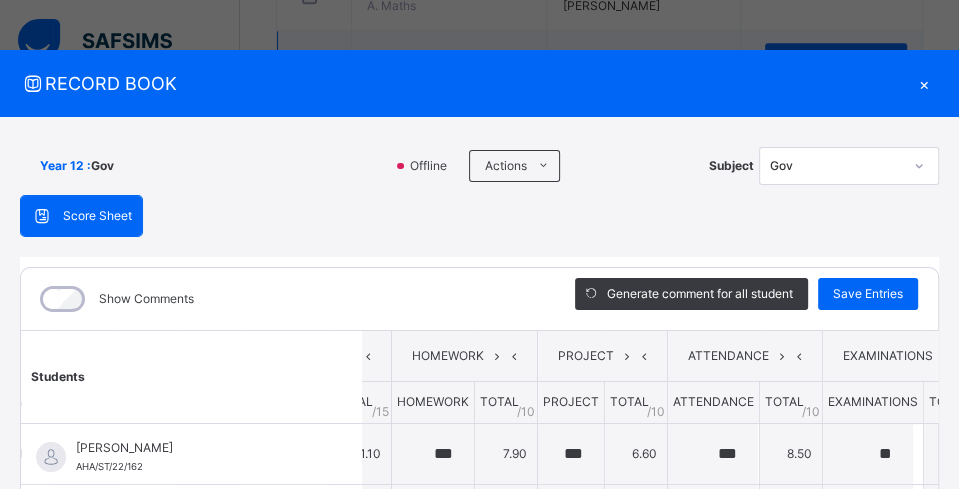 click on "×" at bounding box center (924, 83) 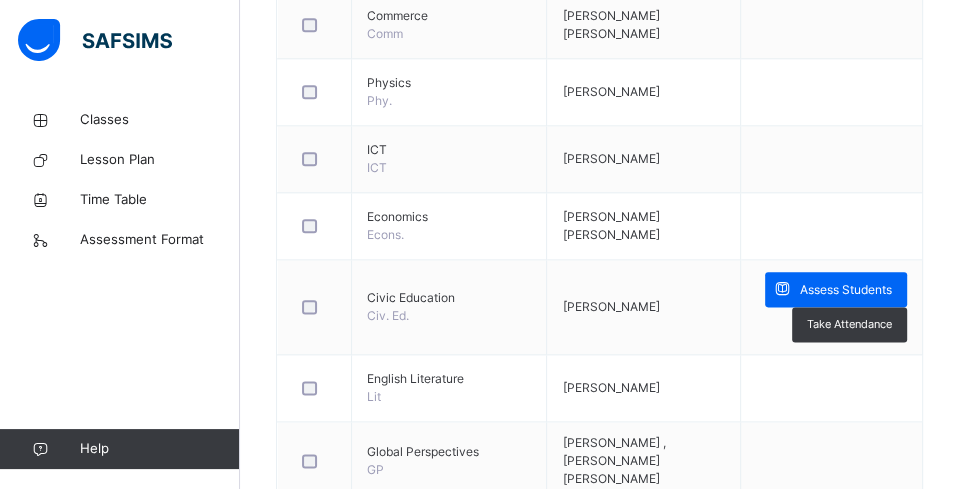scroll, scrollTop: 1412, scrollLeft: 0, axis: vertical 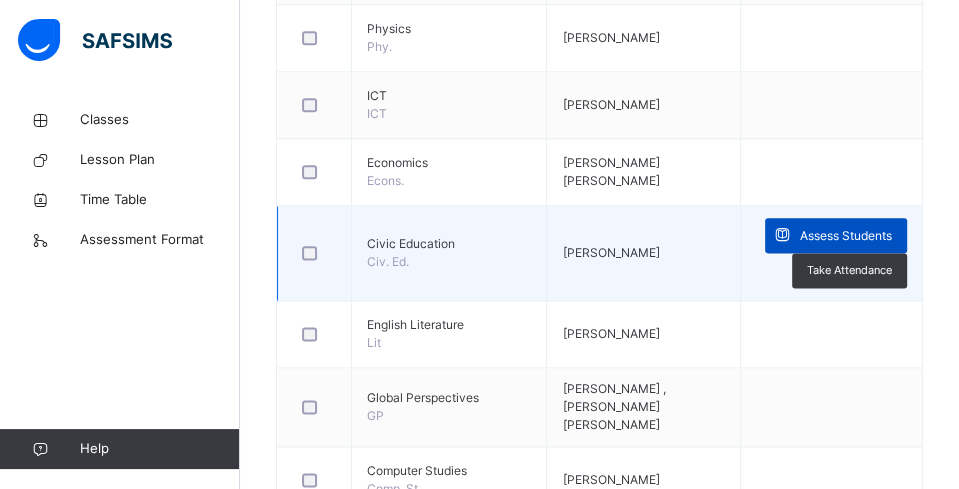click on "Assess Students" at bounding box center [846, 236] 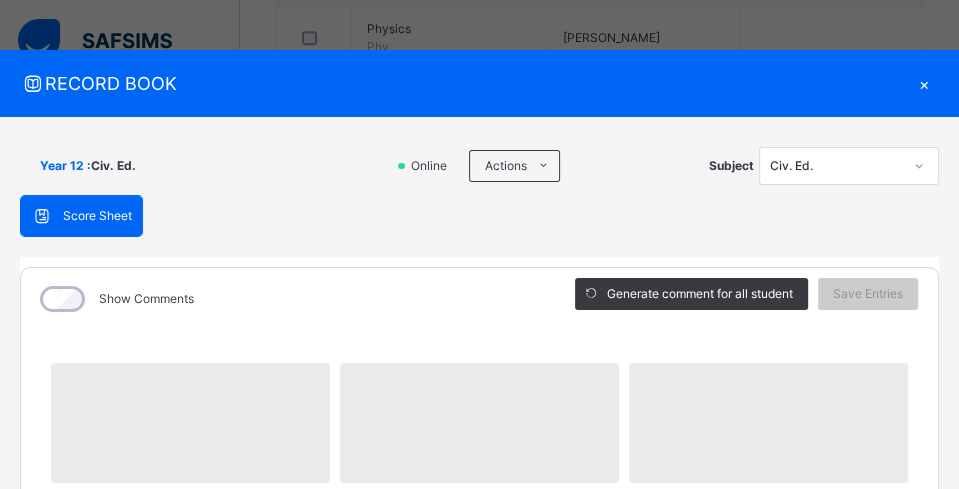 scroll, scrollTop: 0, scrollLeft: 0, axis: both 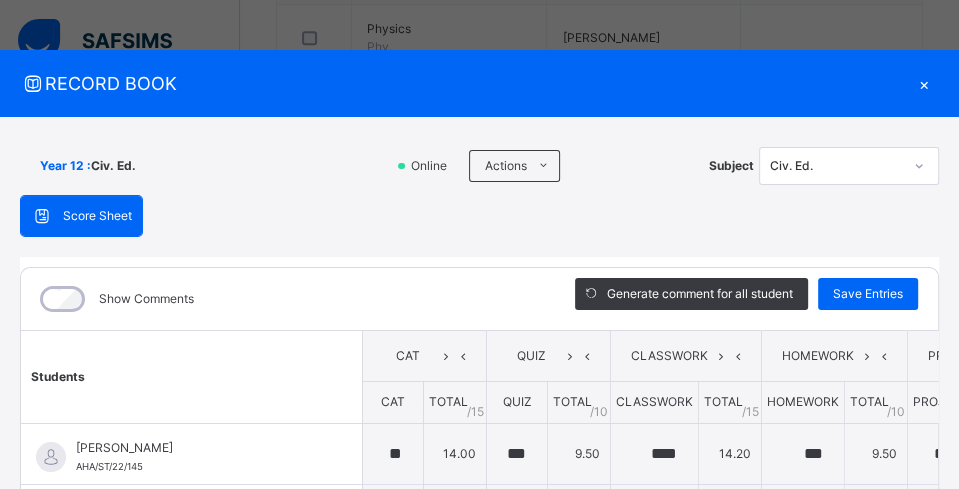 click on "×" at bounding box center (924, 83) 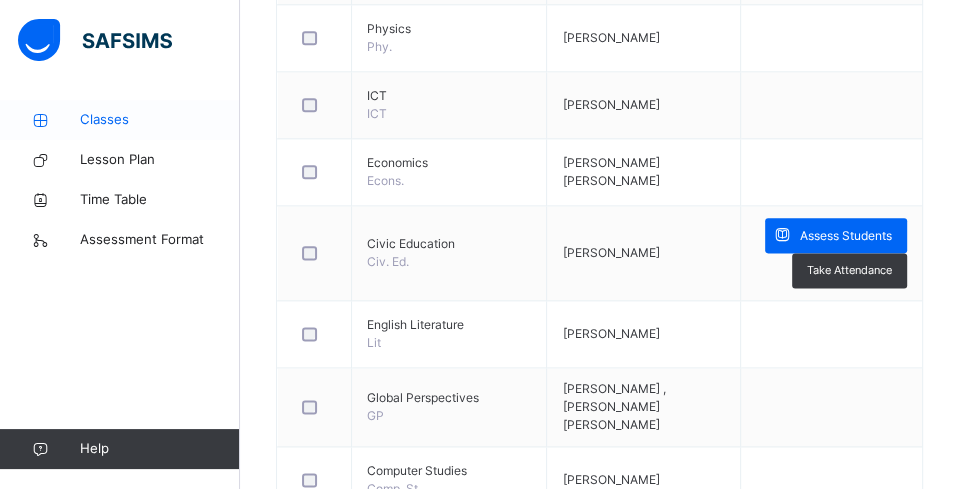 click on "Classes" at bounding box center [160, 120] 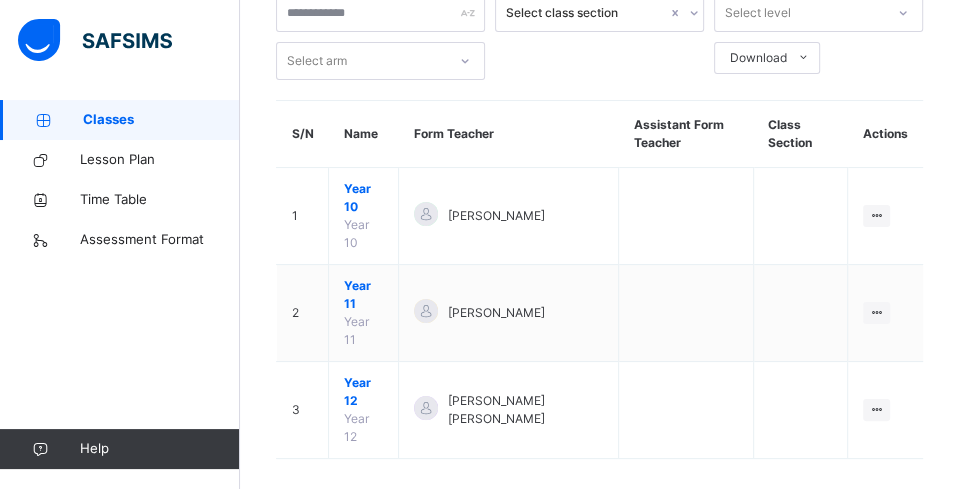 scroll, scrollTop: 118, scrollLeft: 0, axis: vertical 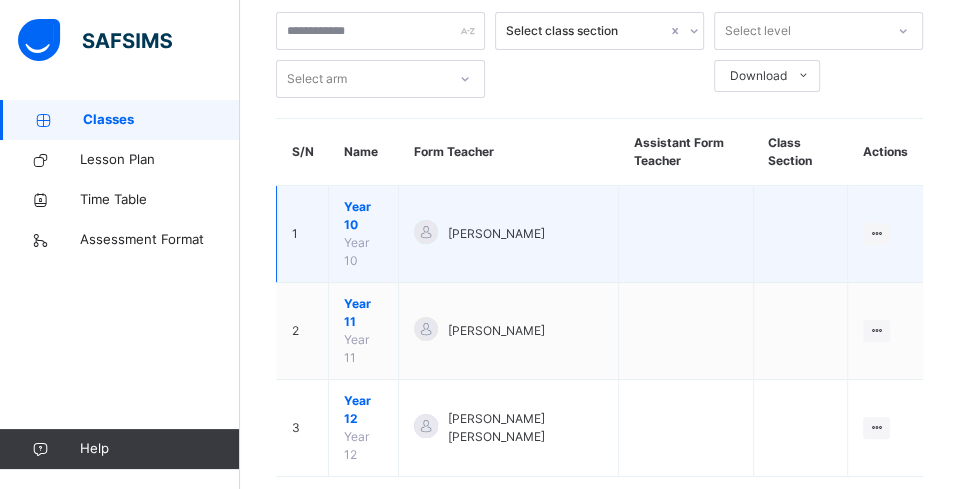 click on "Year 10     Year 10" at bounding box center (364, 234) 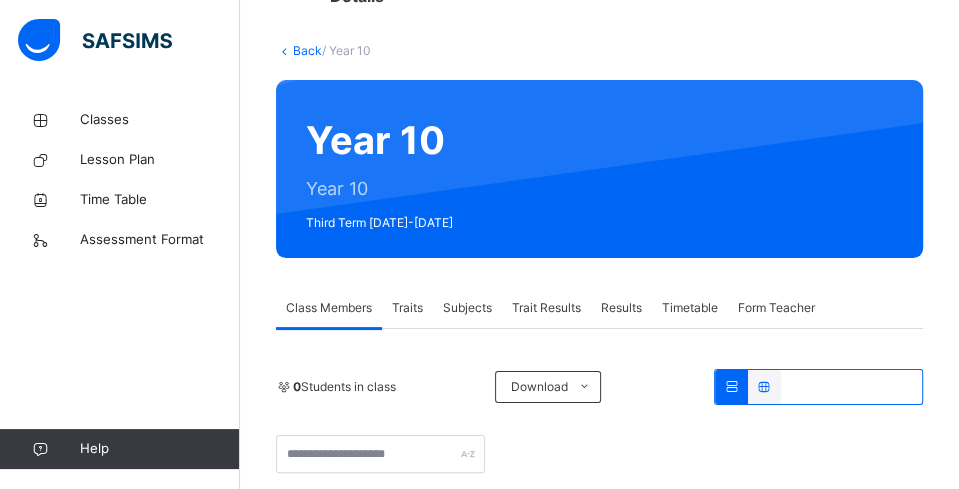 scroll, scrollTop: 118, scrollLeft: 0, axis: vertical 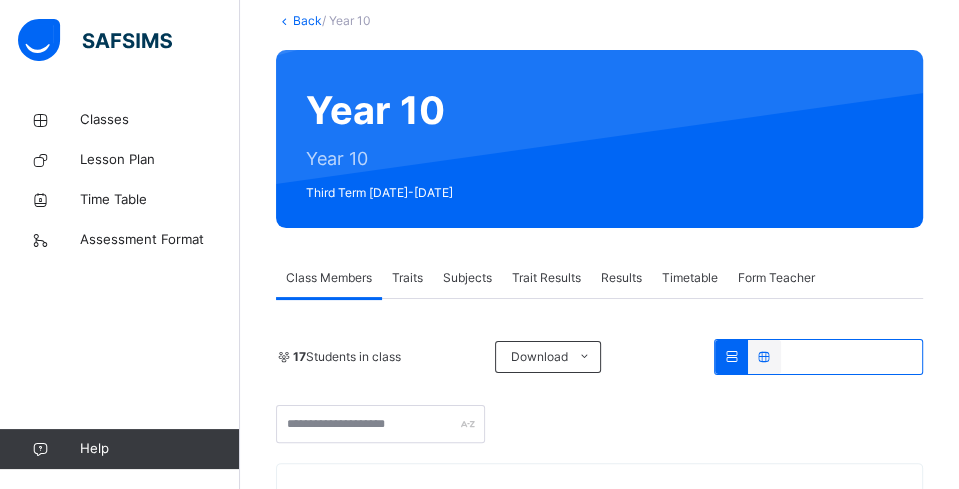 click on "Subjects" at bounding box center (467, 278) 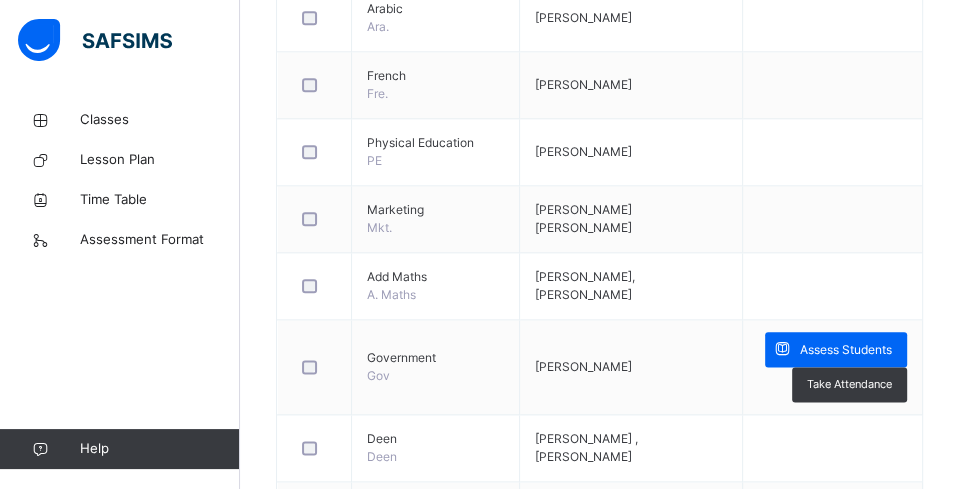 scroll, scrollTop: 1331, scrollLeft: 0, axis: vertical 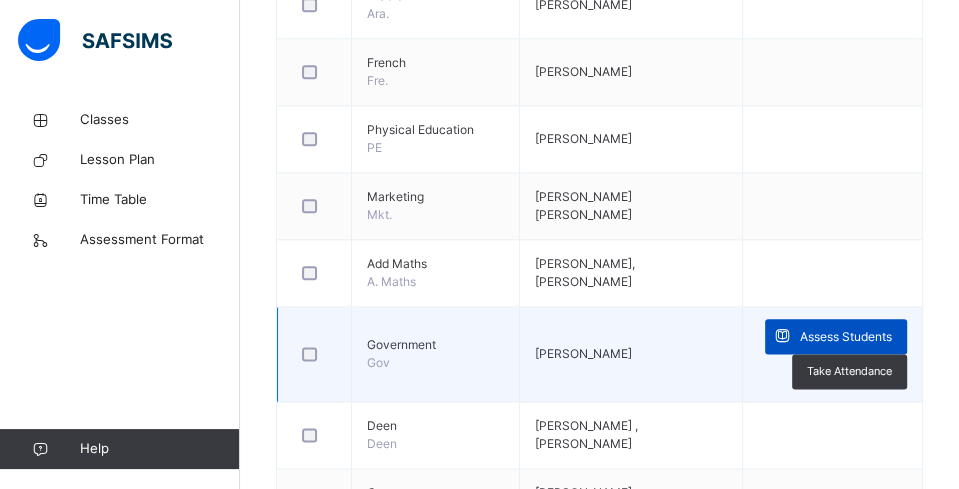 click on "Assess Students" at bounding box center (846, 337) 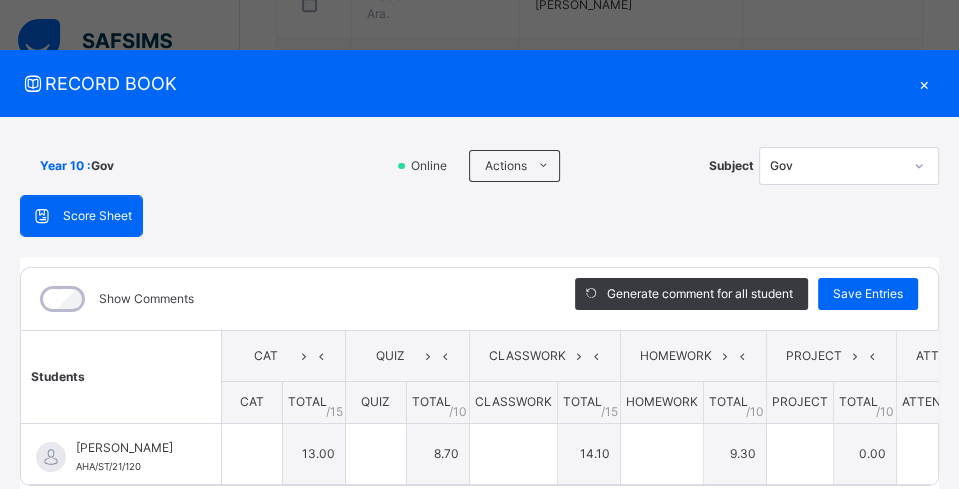type on "**" 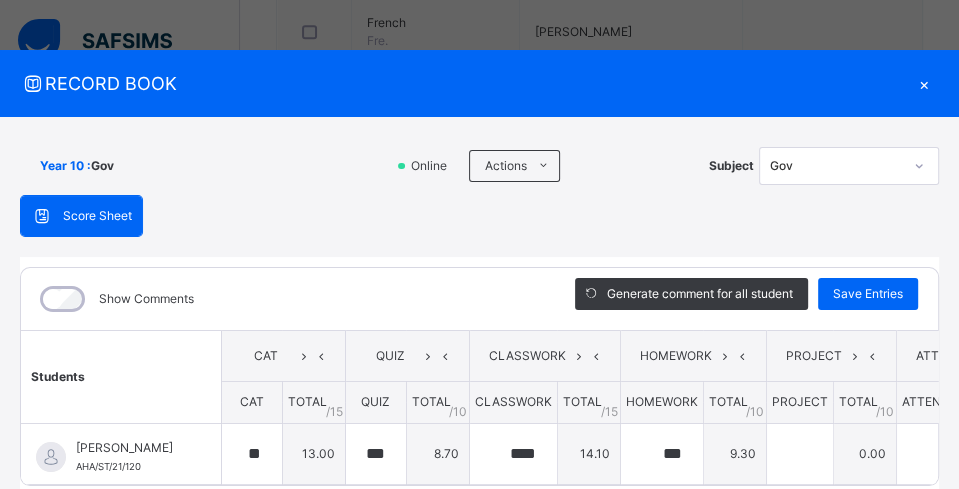 scroll, scrollTop: 1411, scrollLeft: 0, axis: vertical 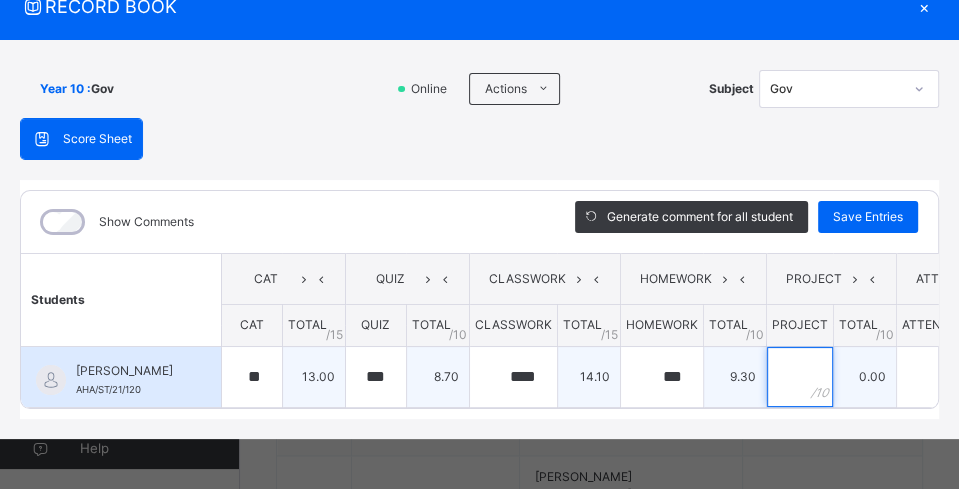 click at bounding box center [800, 377] 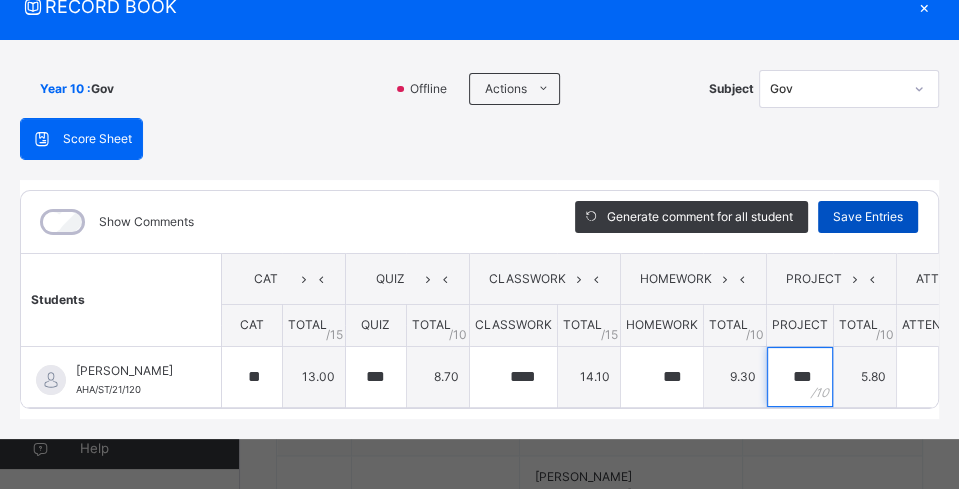 type on "***" 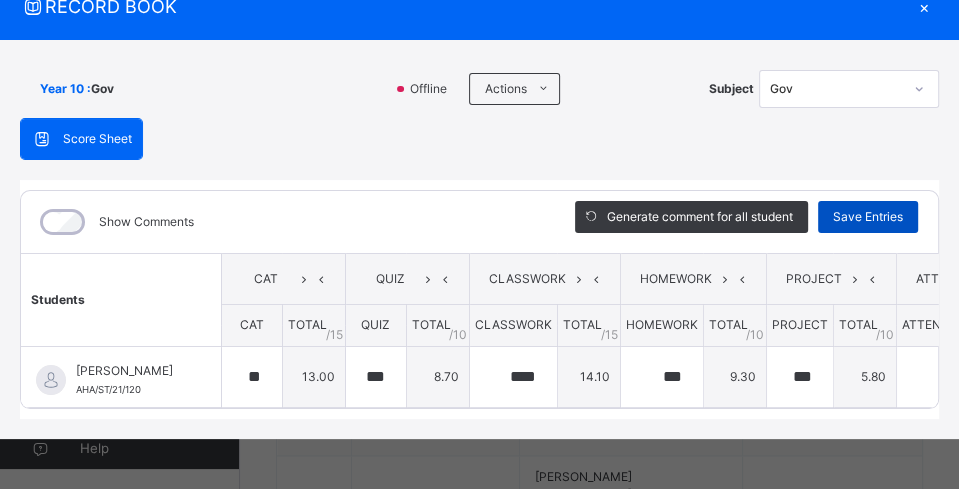 click on "Save Entries" at bounding box center [868, 217] 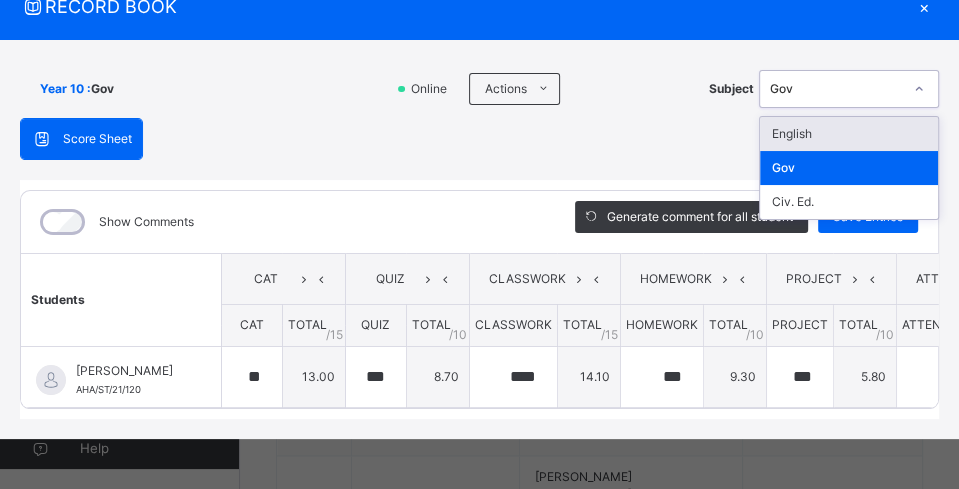 click 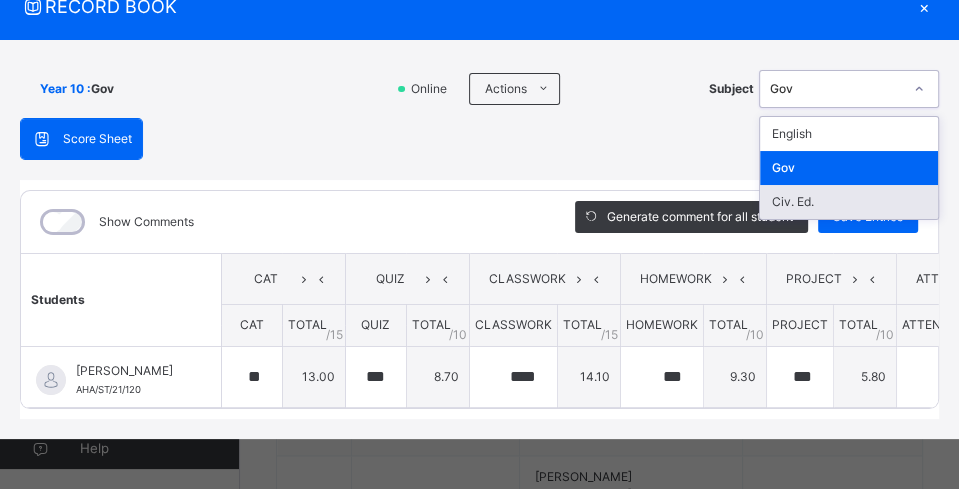 click on "Civ. Ed." at bounding box center [849, 202] 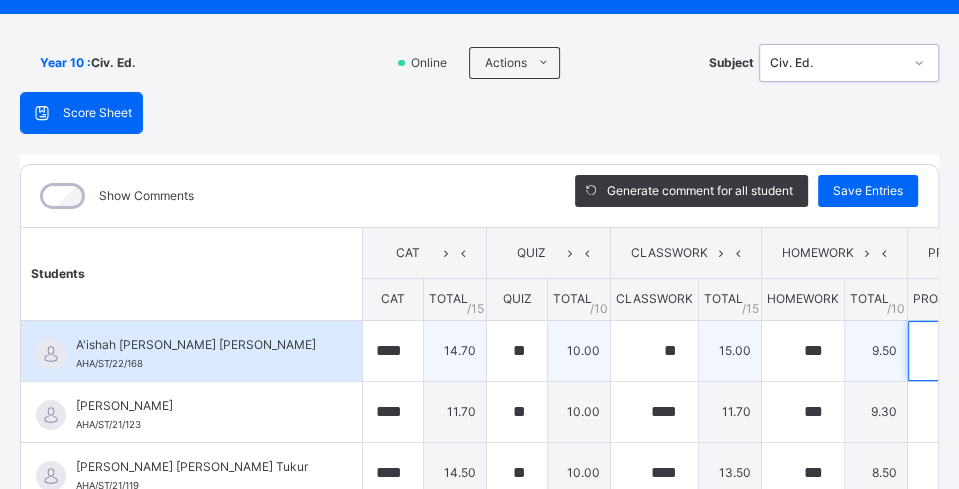 click at bounding box center (941, 351) 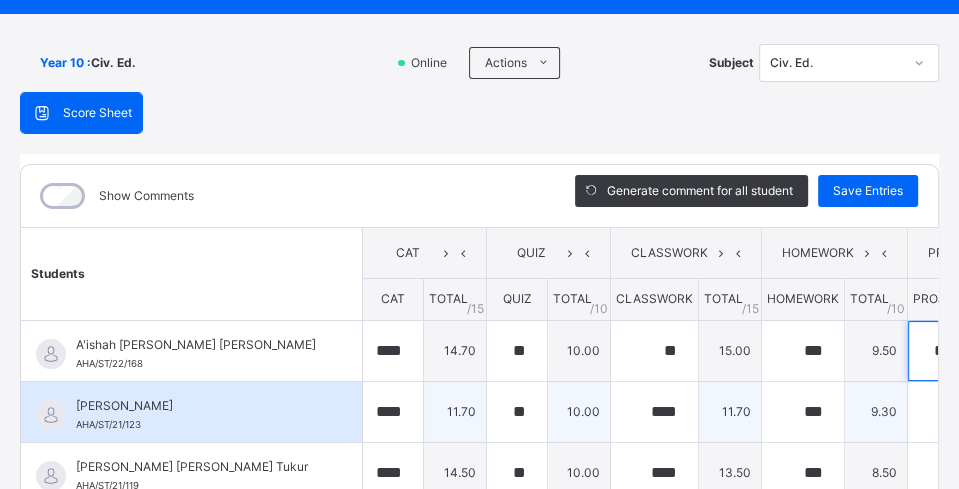 type on "***" 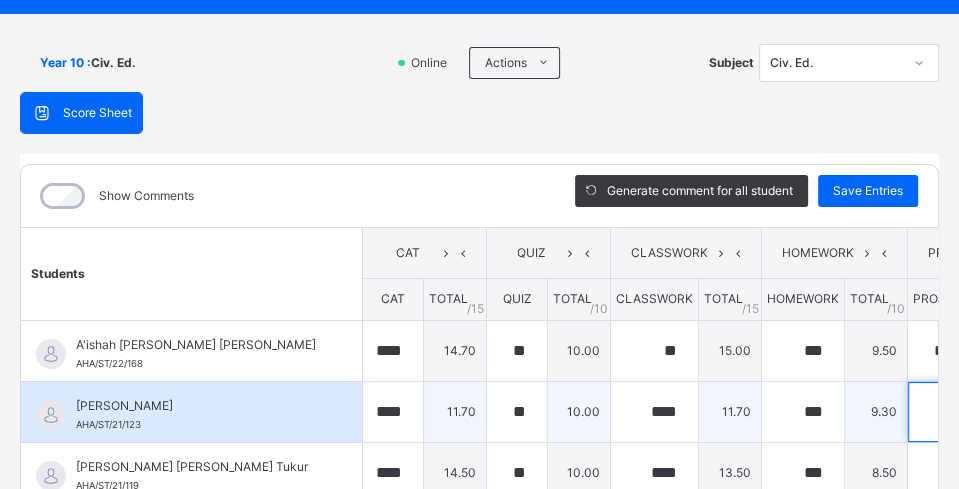 click at bounding box center [941, 412] 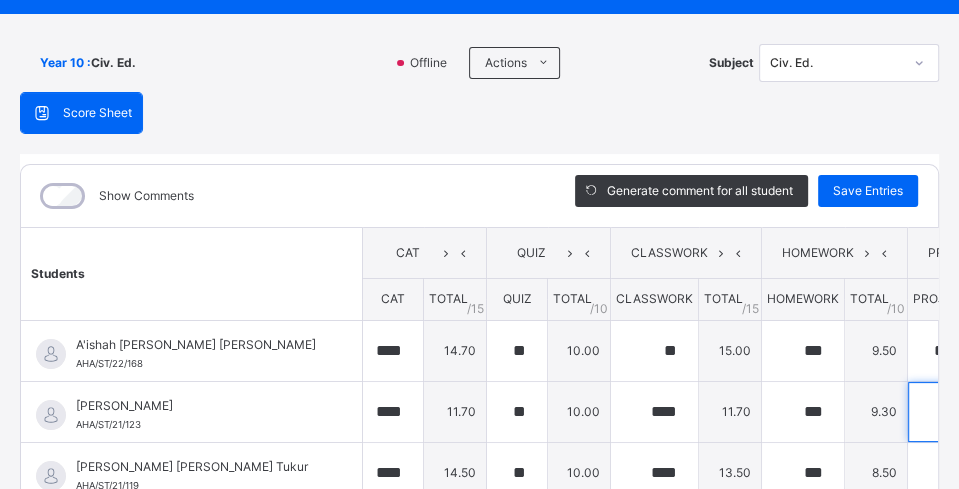scroll, scrollTop: 424, scrollLeft: 0, axis: vertical 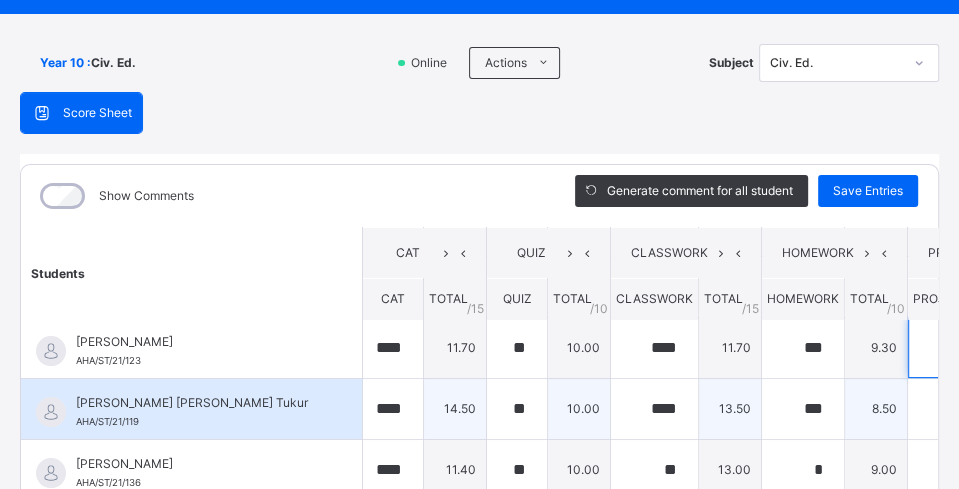type on "*" 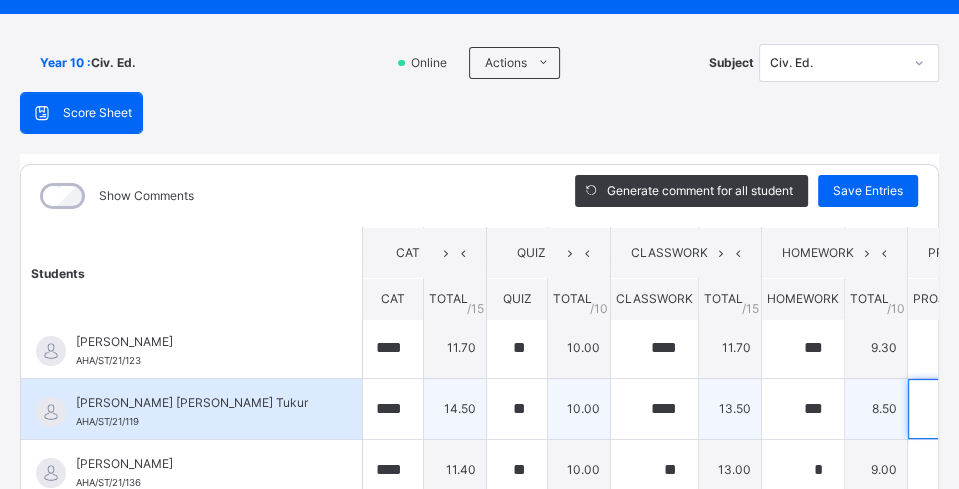 click at bounding box center [941, 409] 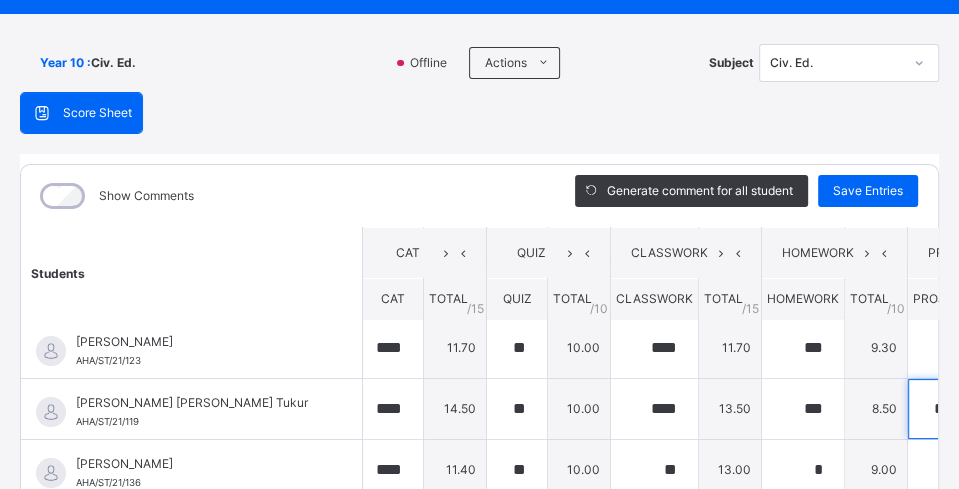 scroll, scrollTop: 1451, scrollLeft: 0, axis: vertical 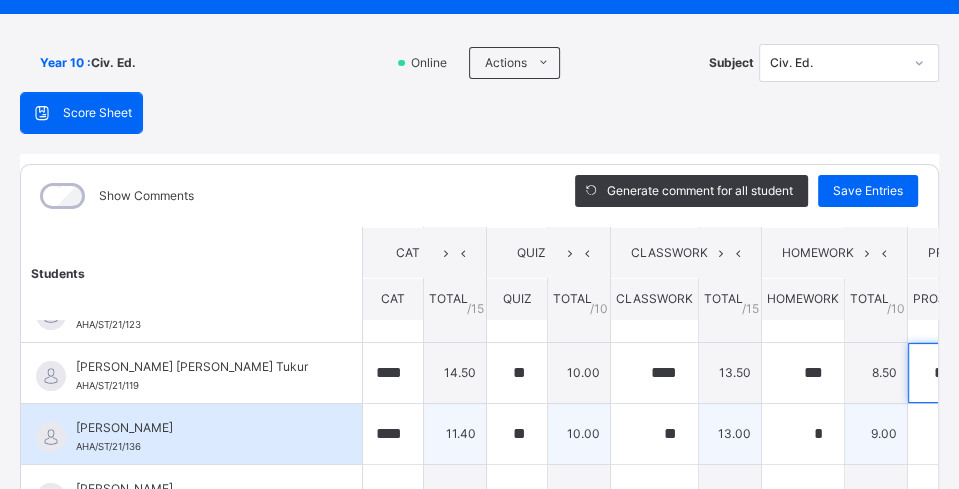 type on "***" 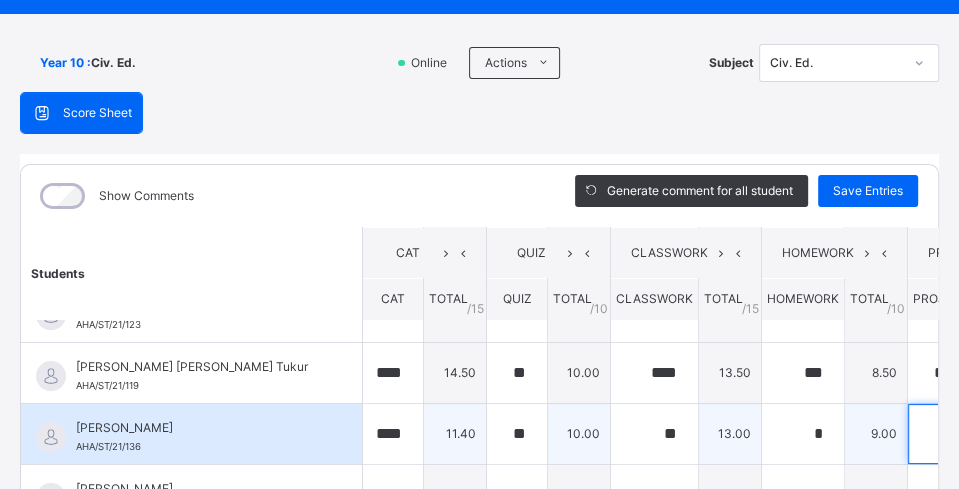 click at bounding box center [941, 434] 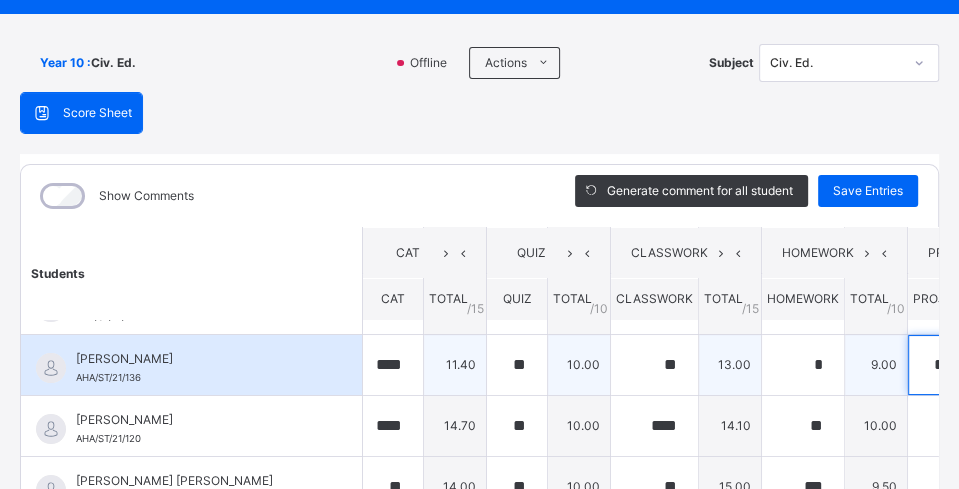 scroll, scrollTop: 200, scrollLeft: 0, axis: vertical 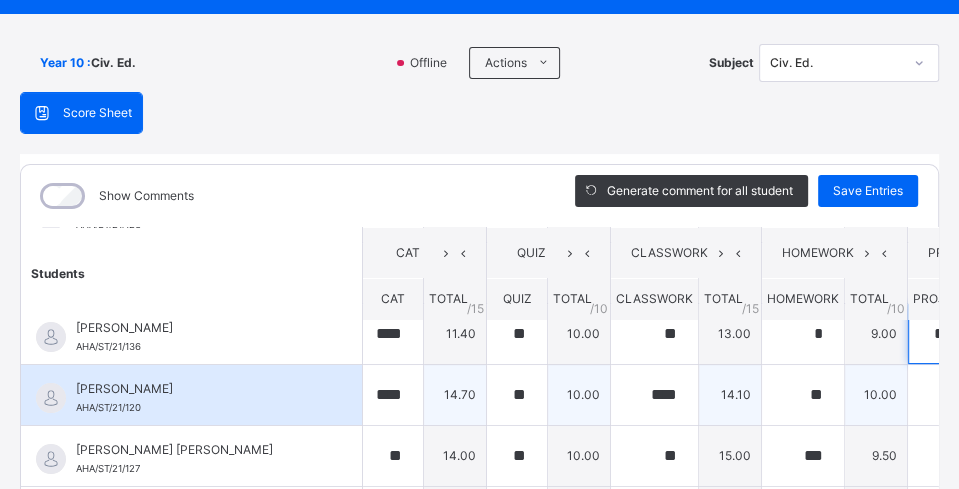 type on "***" 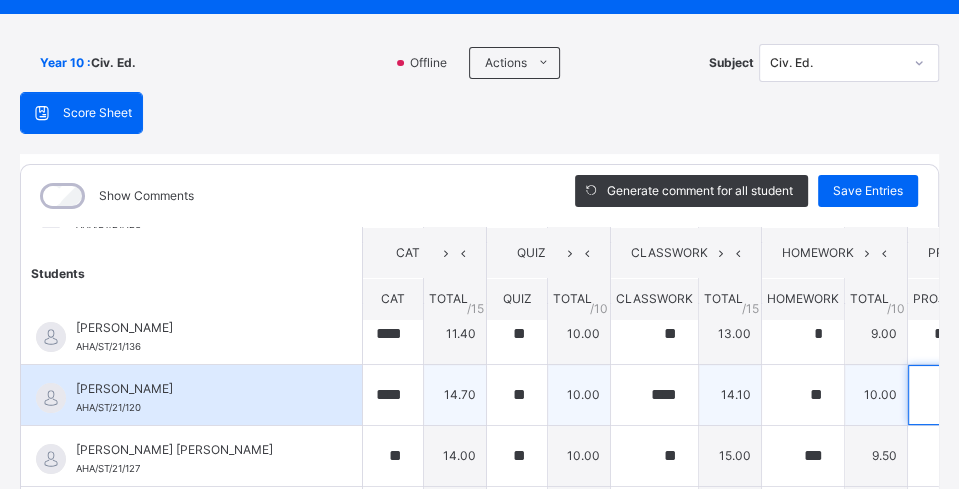 click at bounding box center [941, 395] 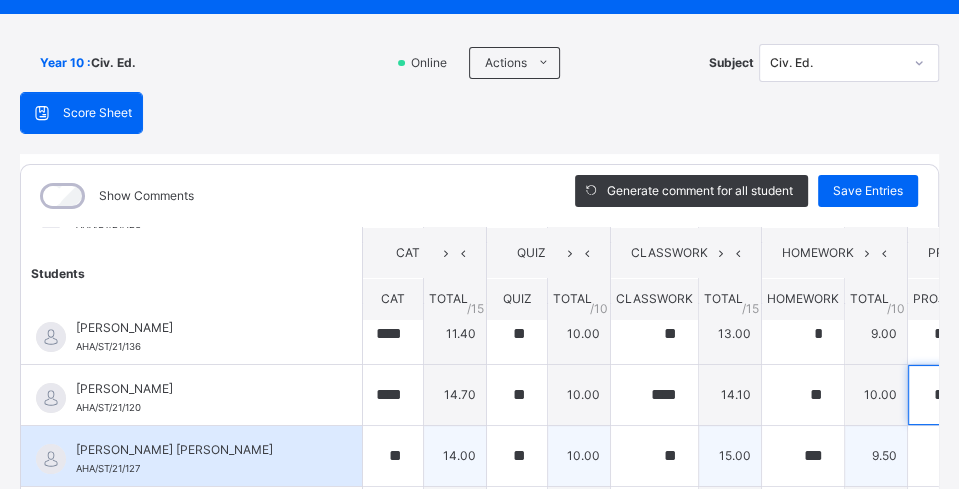 type on "***" 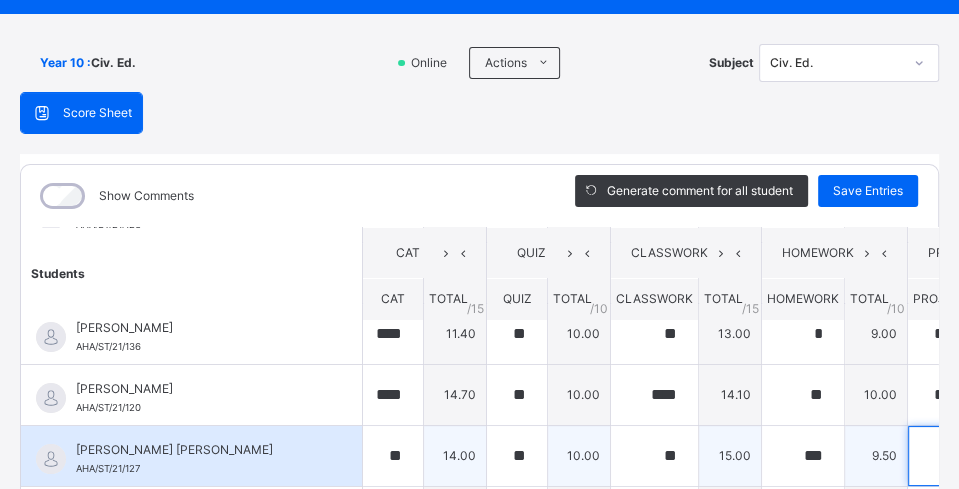 click at bounding box center [941, 456] 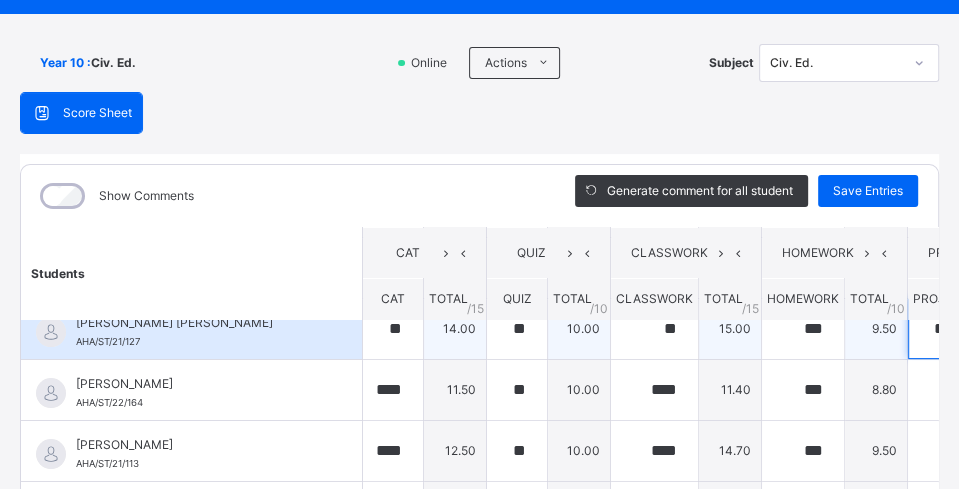 scroll, scrollTop: 300, scrollLeft: 0, axis: vertical 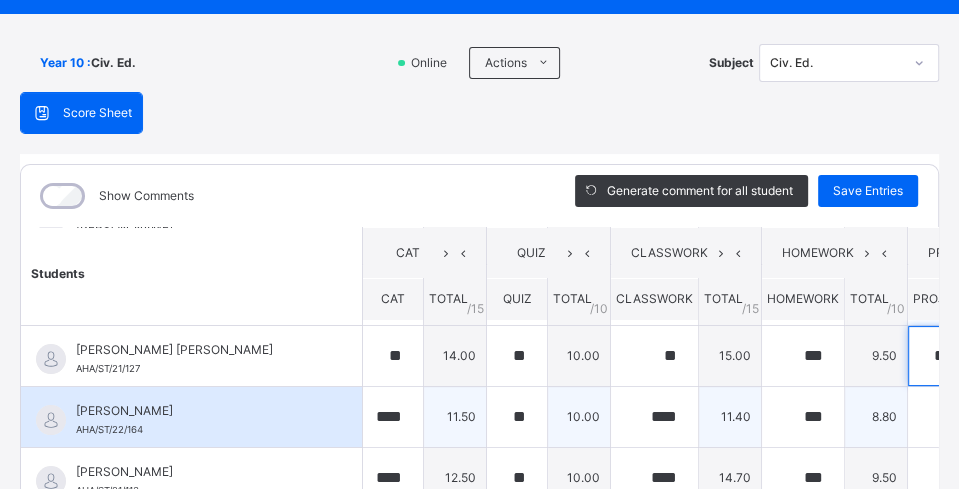 type on "***" 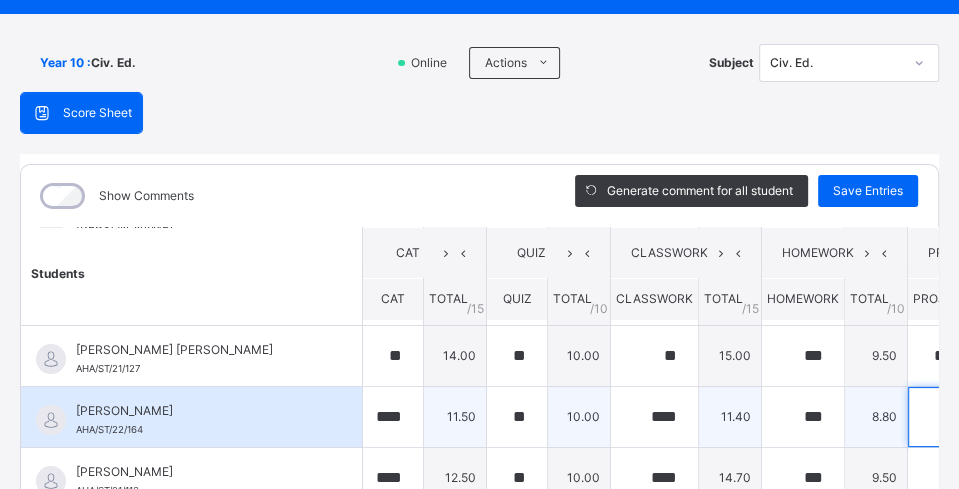 click at bounding box center [941, 417] 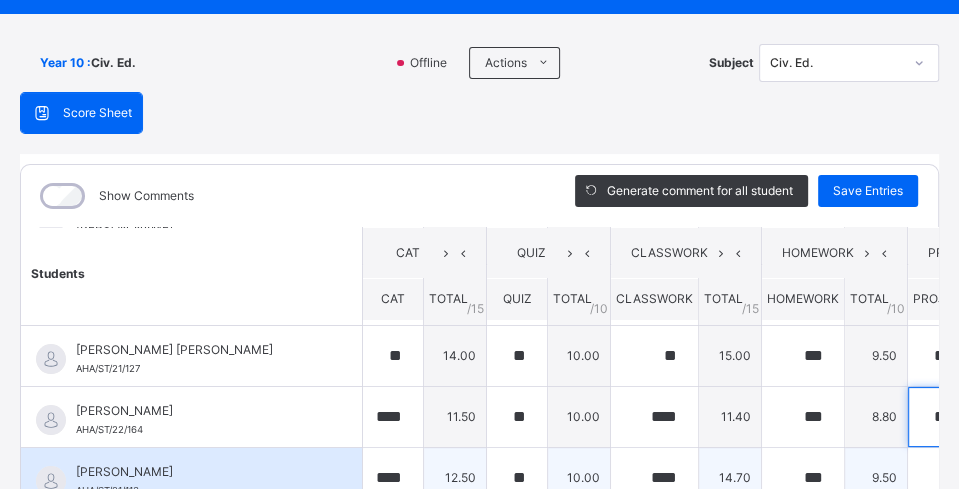 type on "***" 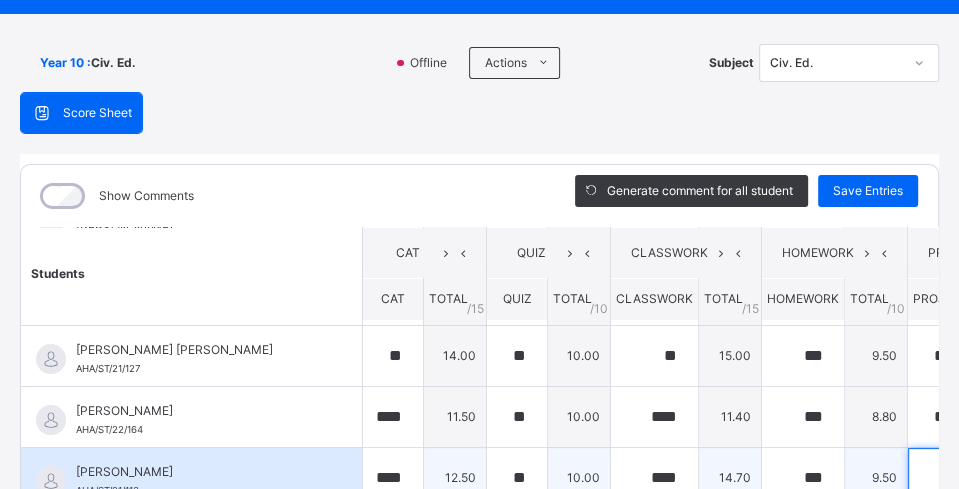 click at bounding box center (941, 478) 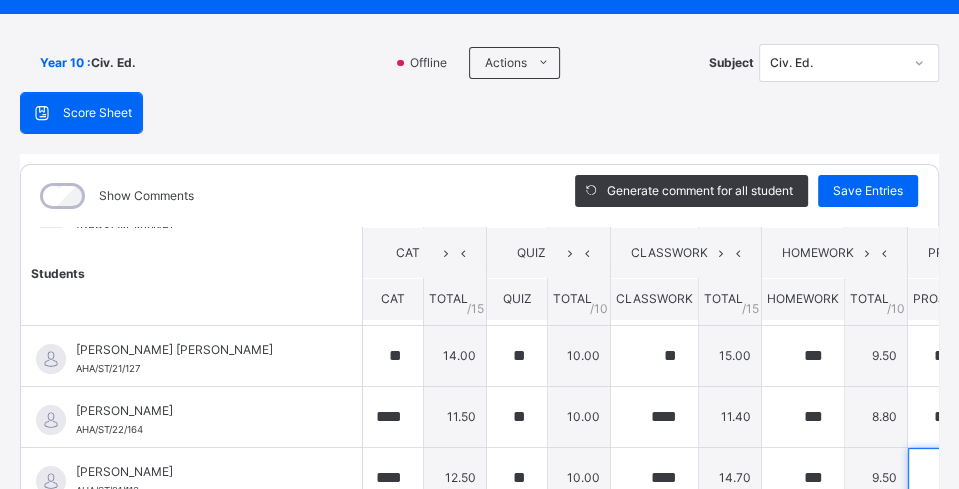 scroll, scrollTop: 111, scrollLeft: 24, axis: both 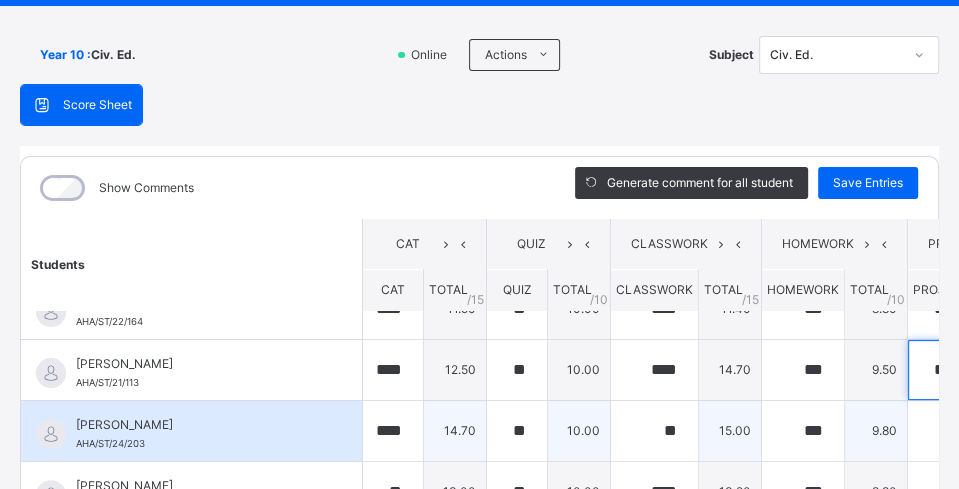 type on "***" 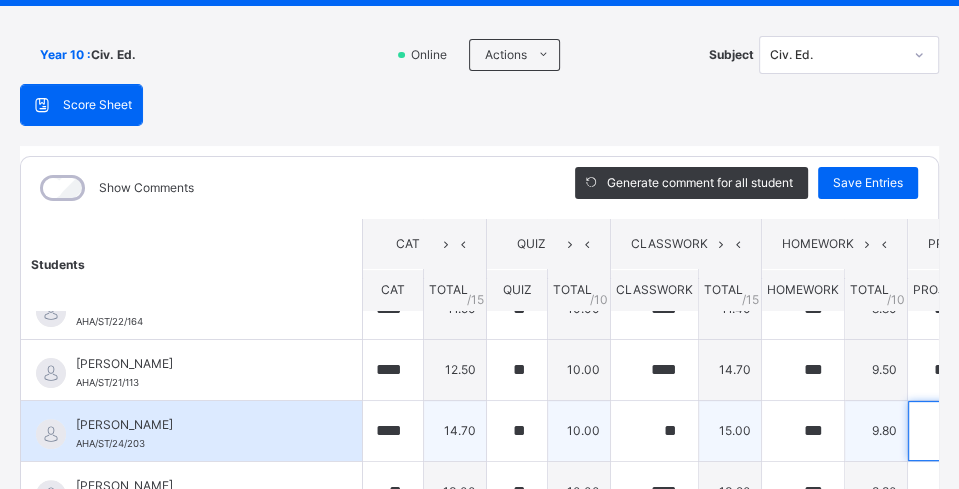 click at bounding box center [941, 431] 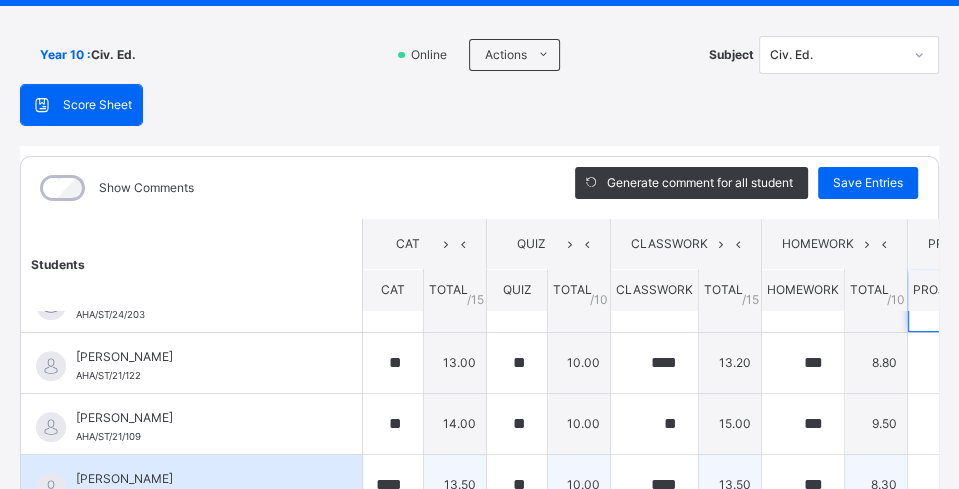 scroll, scrollTop: 500, scrollLeft: 0, axis: vertical 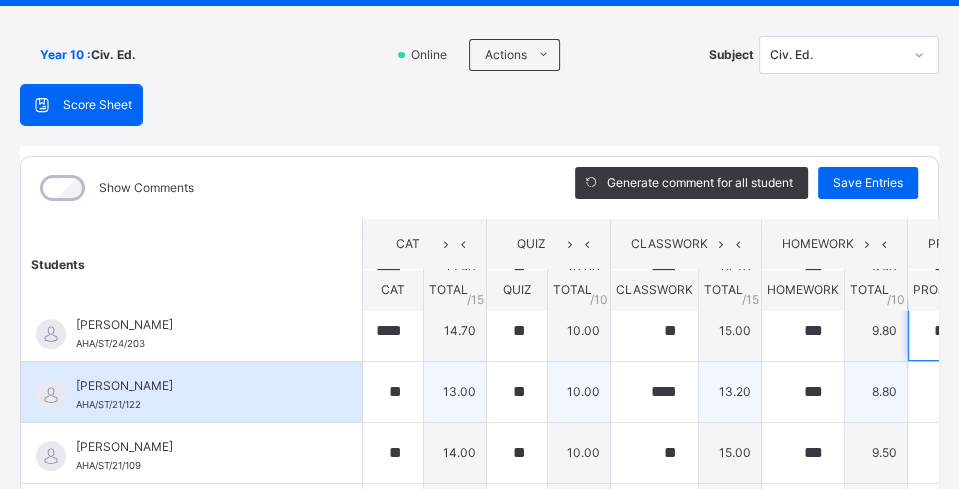 type on "***" 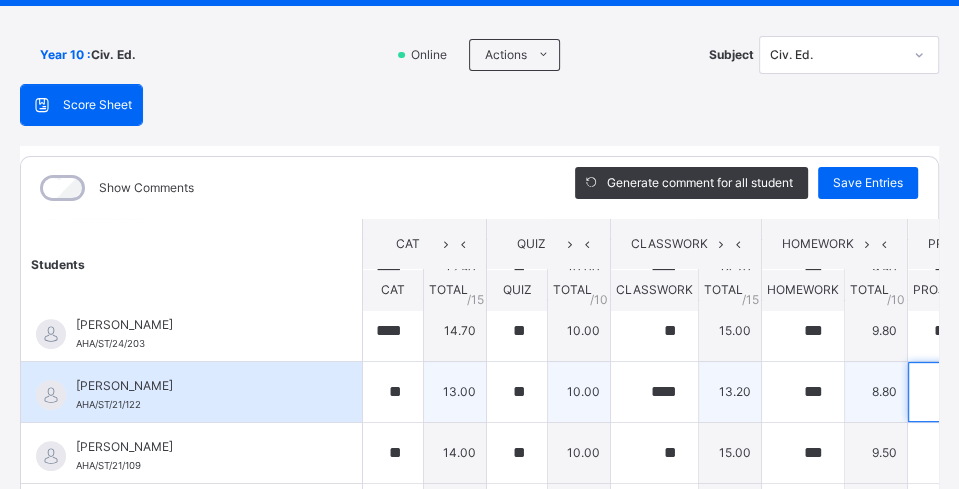 click at bounding box center [941, 392] 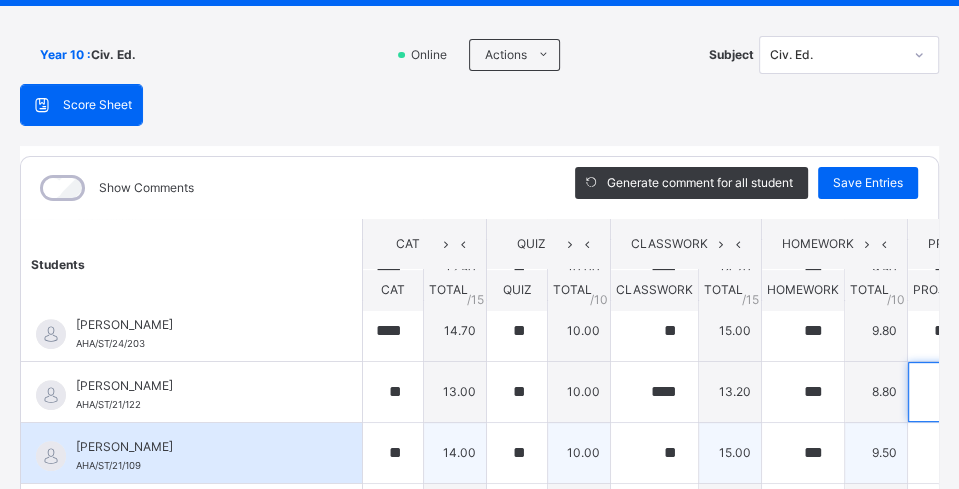 type on "*" 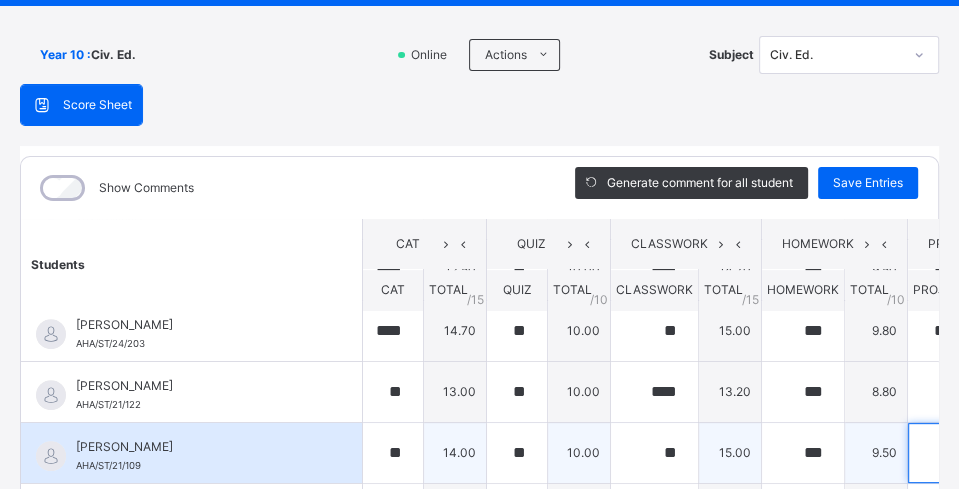 click at bounding box center [941, 453] 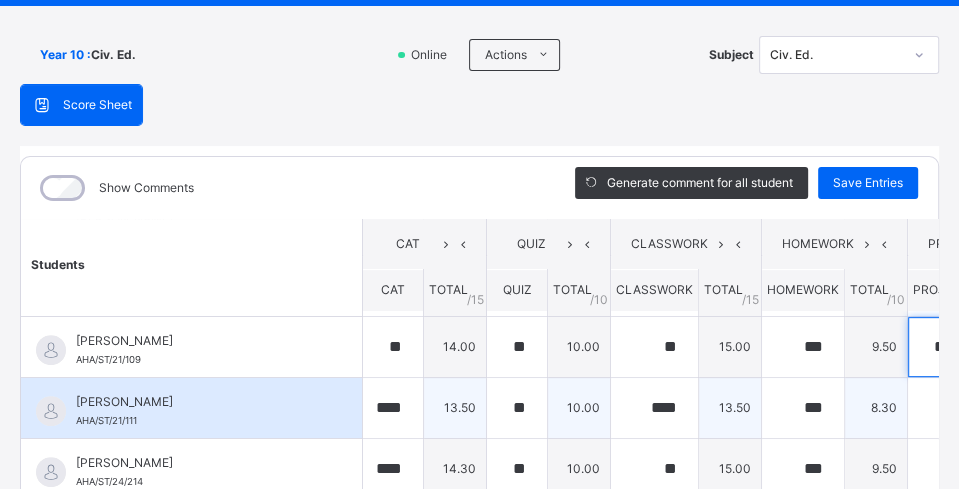 scroll, scrollTop: 638, scrollLeft: 0, axis: vertical 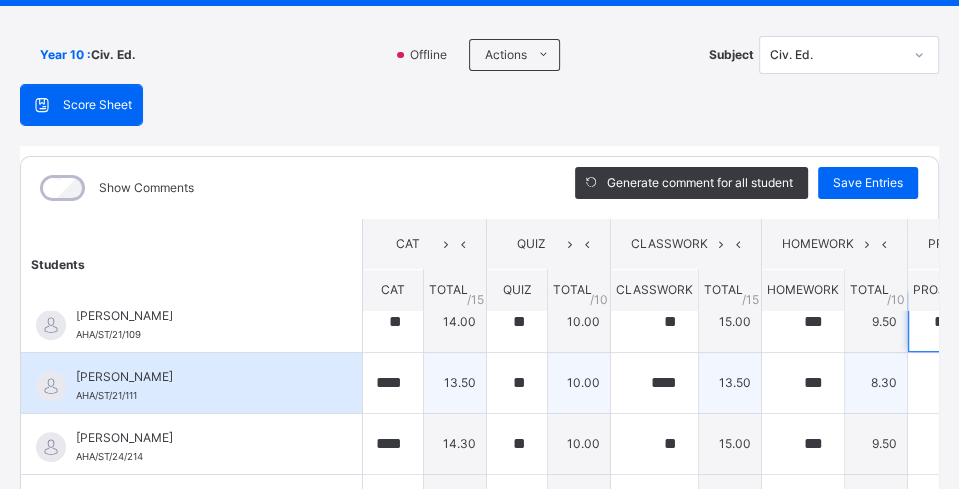 type on "***" 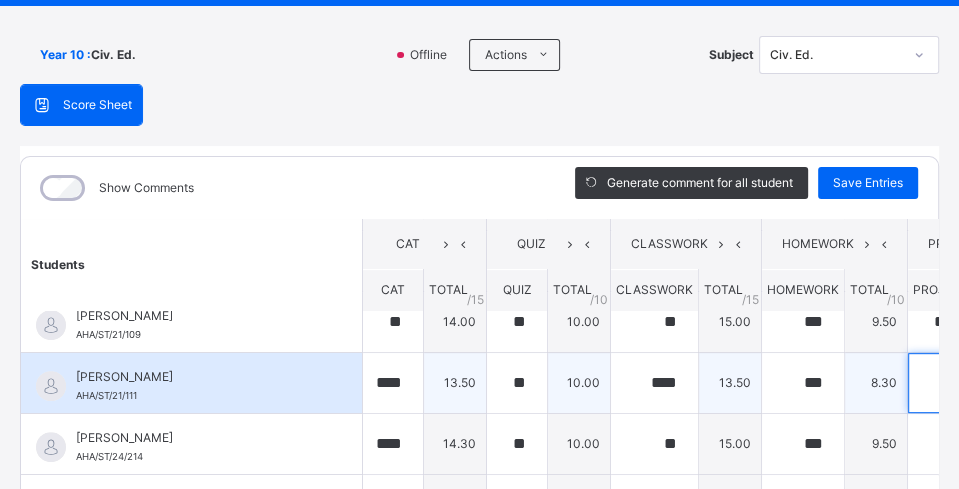 click at bounding box center [941, 383] 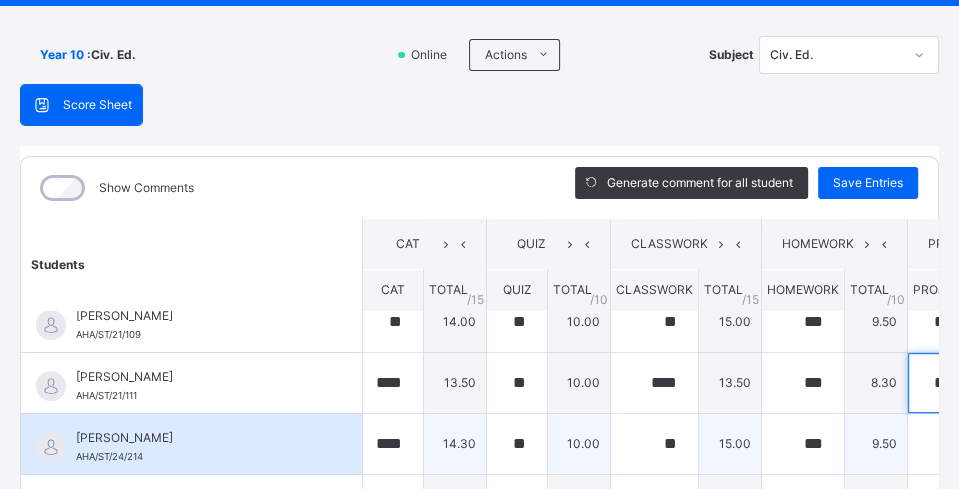type on "***" 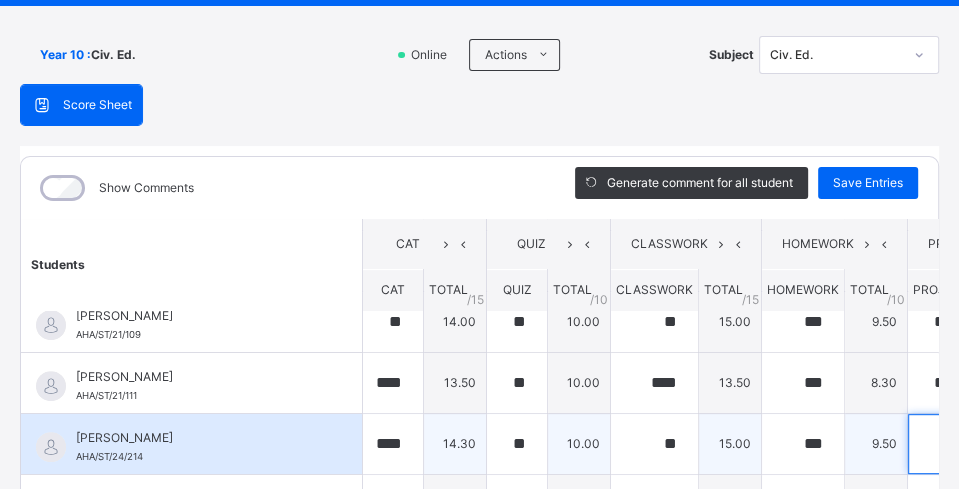 click at bounding box center [941, 444] 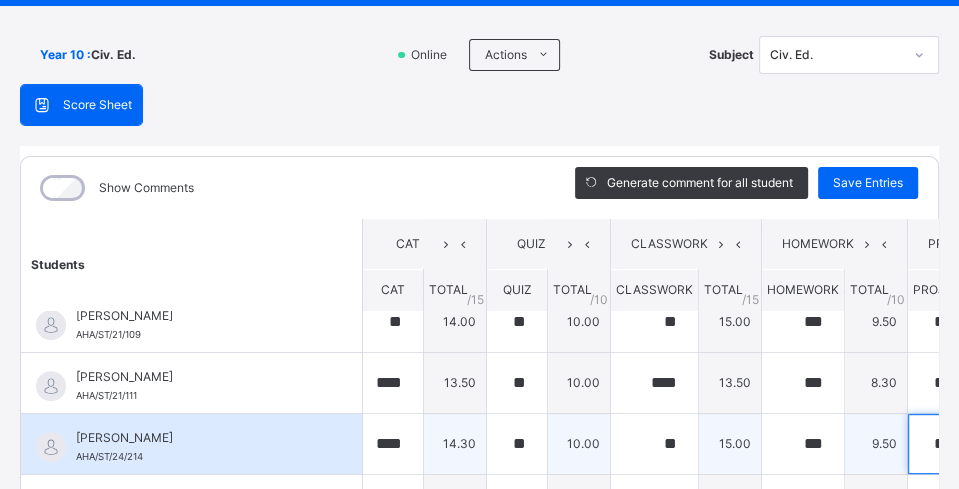 scroll, scrollTop: 211, scrollLeft: 24, axis: both 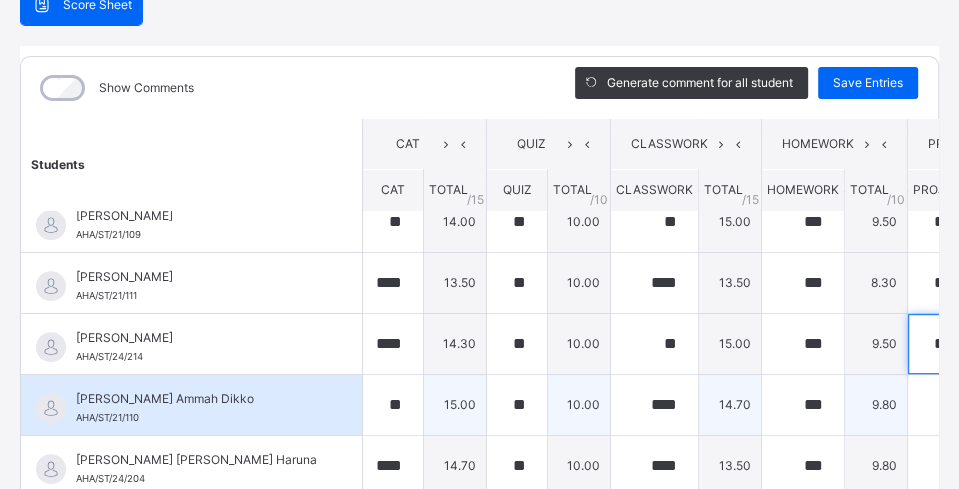 type on "***" 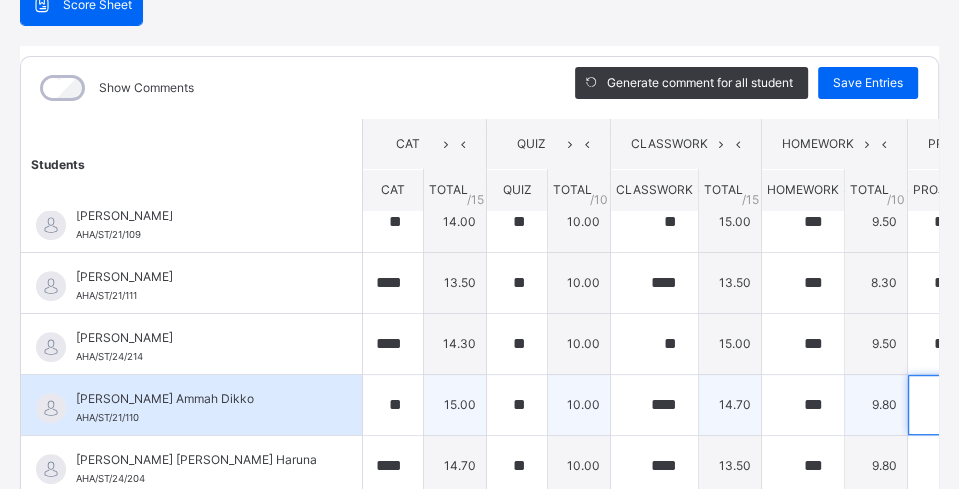 click at bounding box center [941, 405] 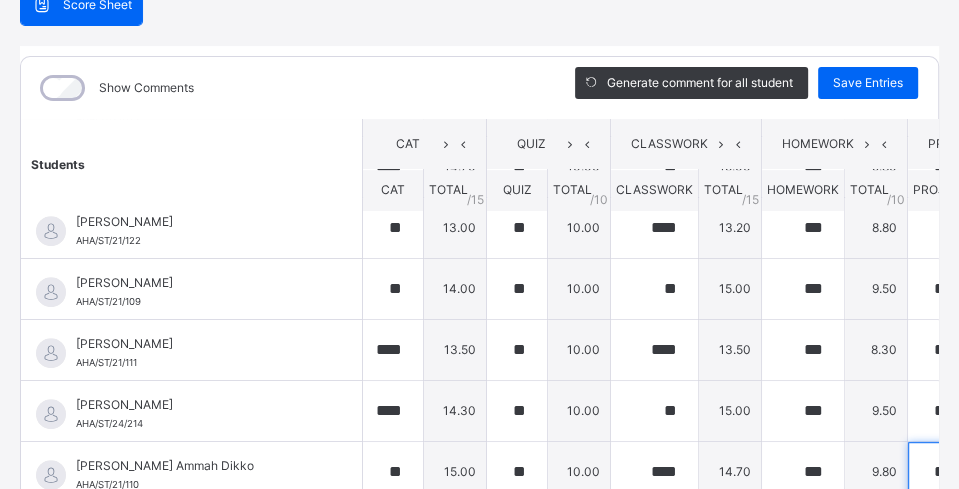 scroll, scrollTop: 638, scrollLeft: 0, axis: vertical 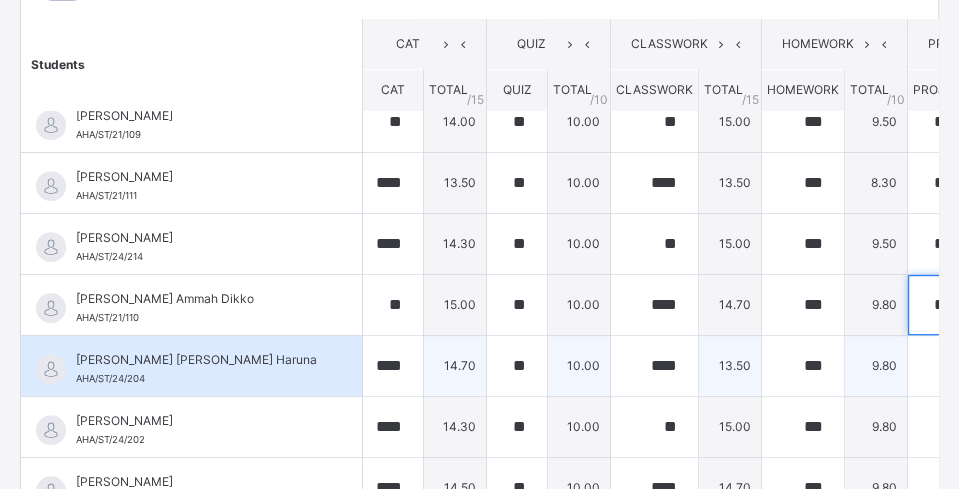 type on "***" 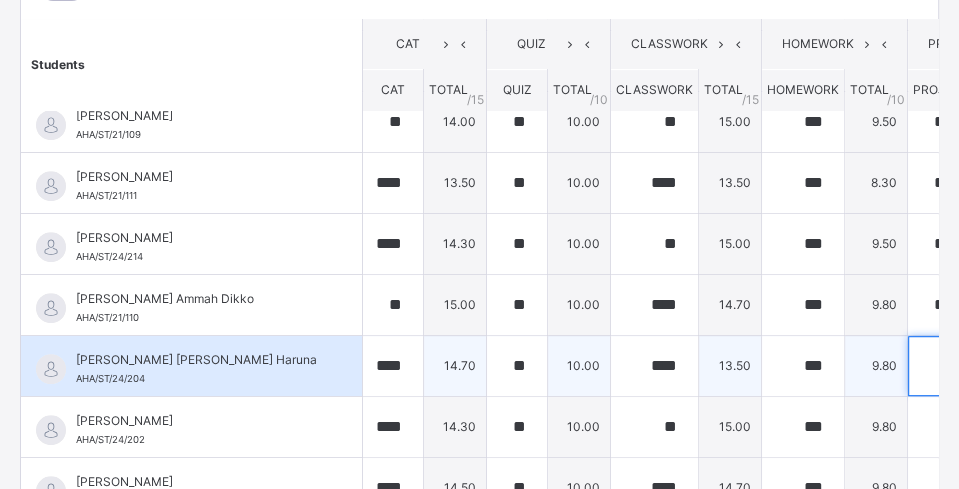 click at bounding box center [941, 366] 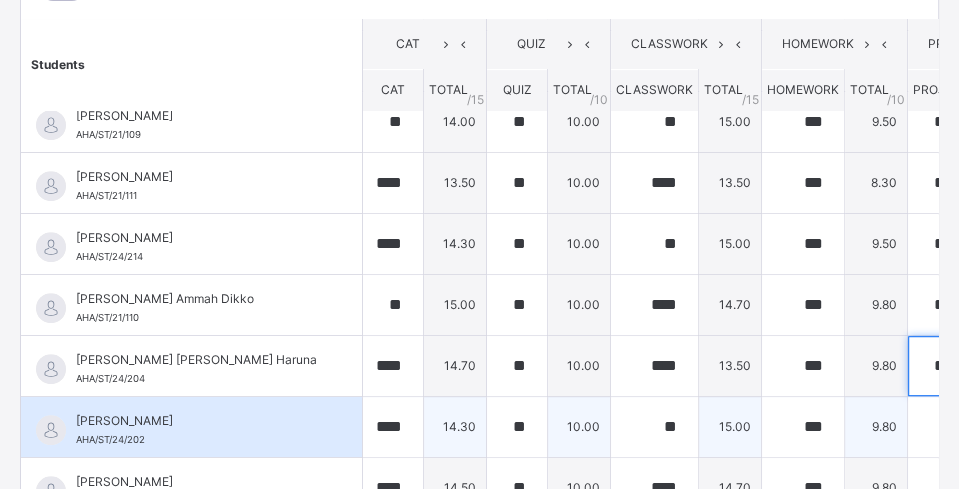 type on "***" 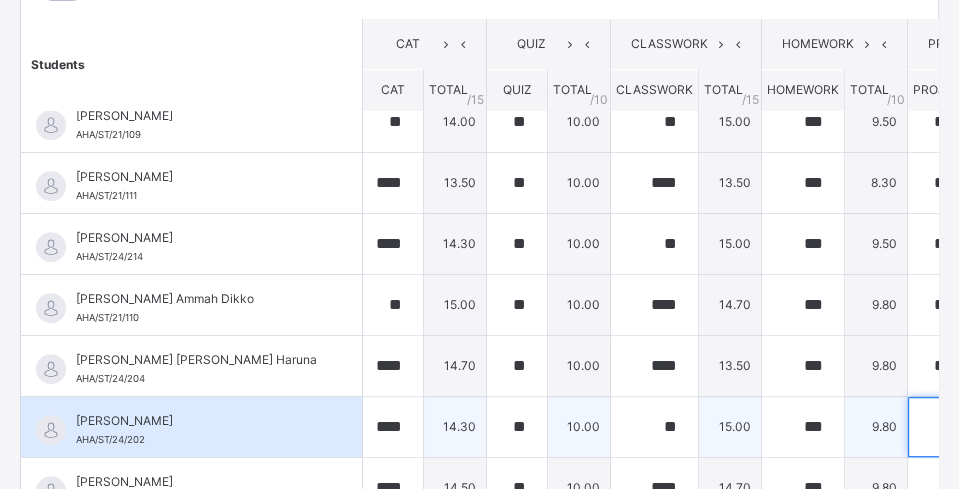 click at bounding box center [941, 427] 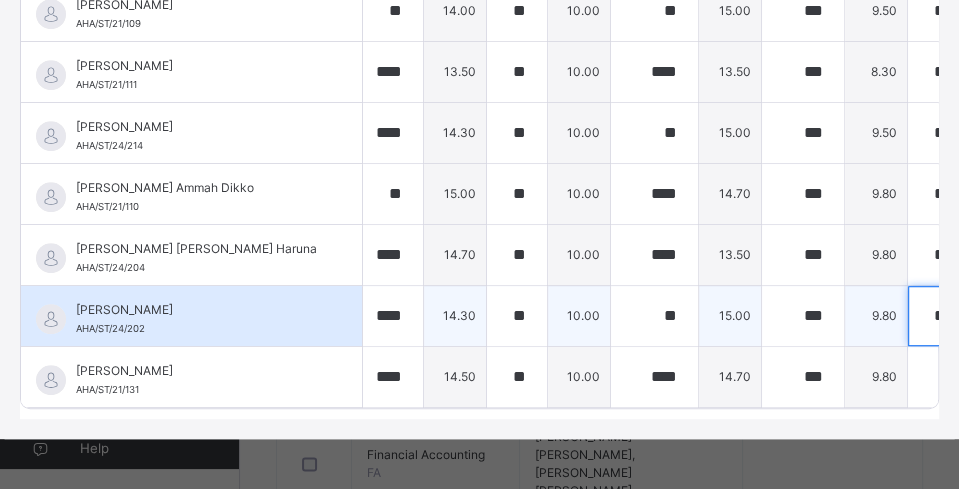 scroll, scrollTop: 435, scrollLeft: 24, axis: both 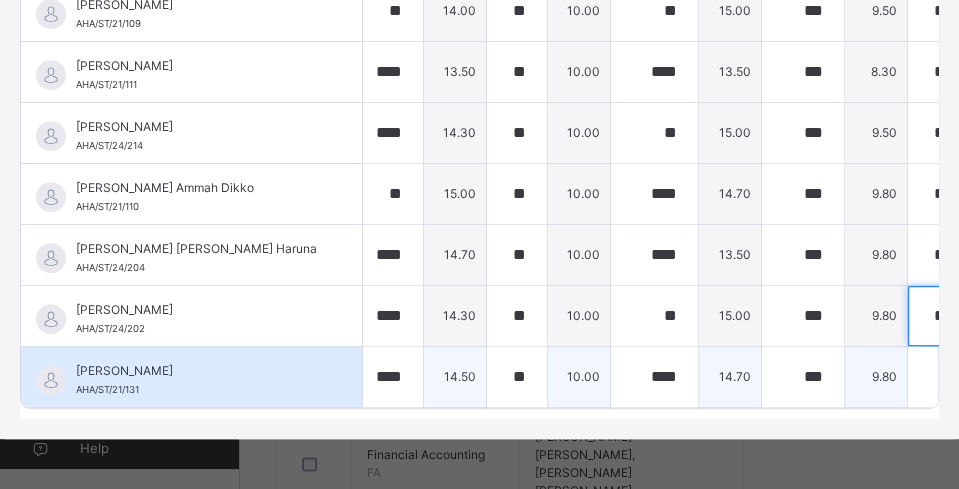 type on "***" 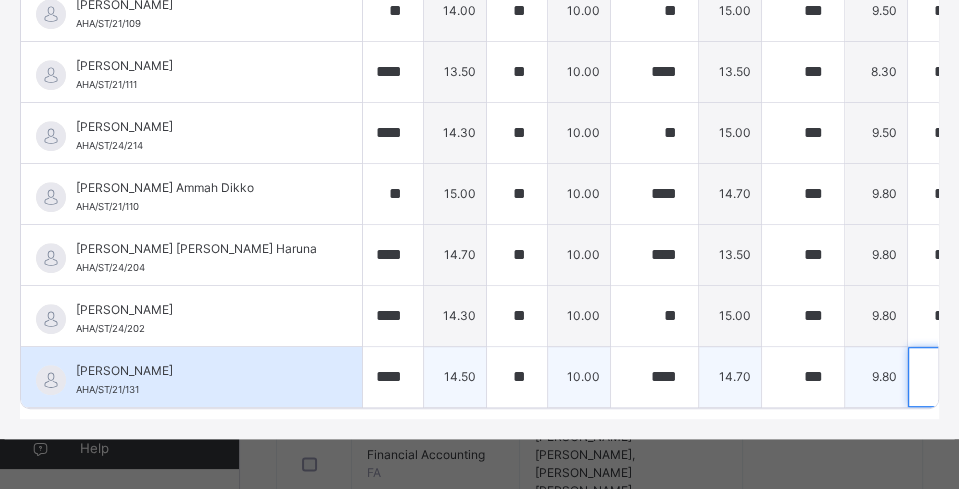 click at bounding box center [941, 377] 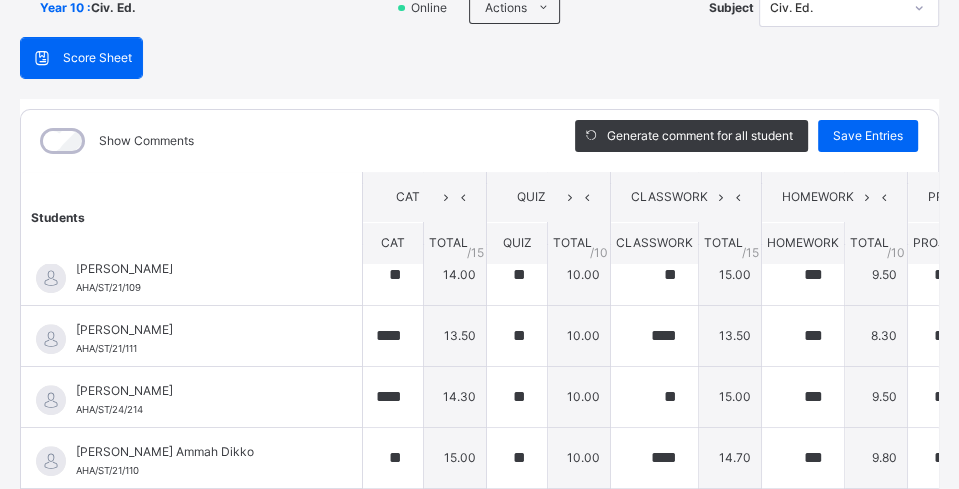 scroll, scrollTop: 135, scrollLeft: 24, axis: both 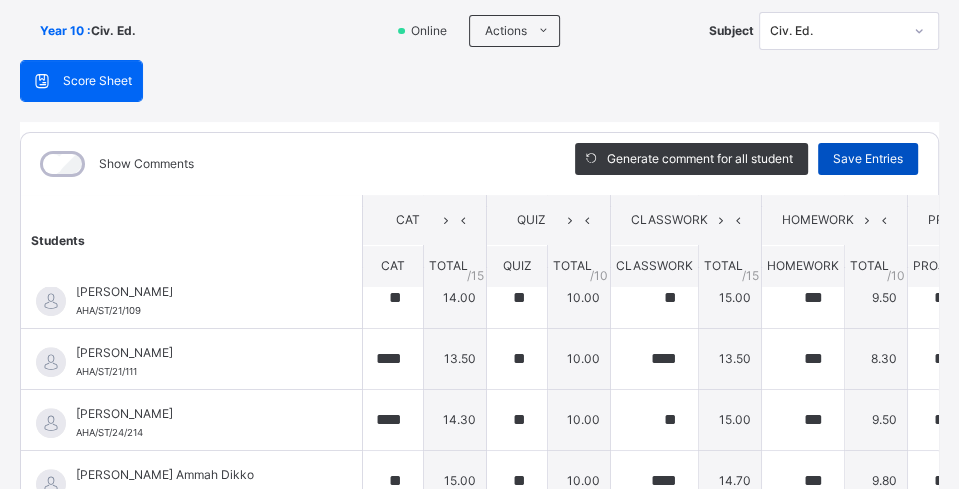 type on "***" 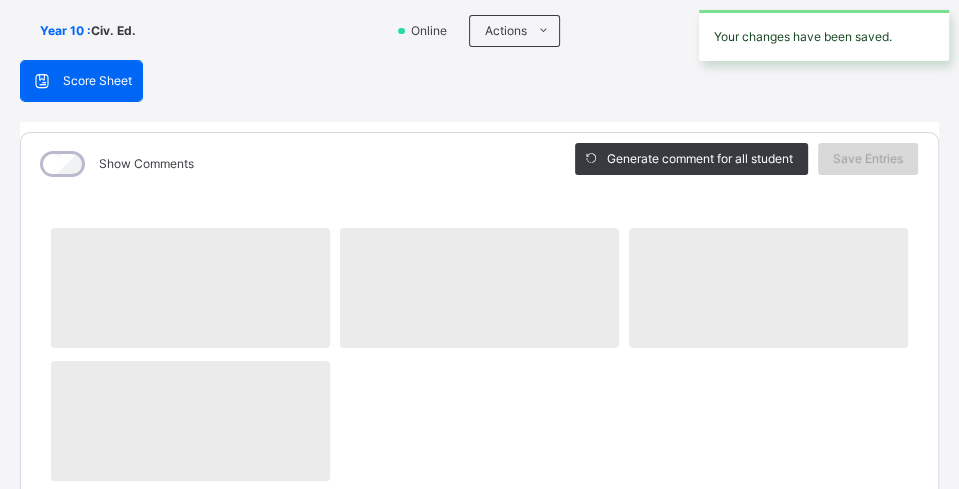 scroll, scrollTop: 135, scrollLeft: 0, axis: vertical 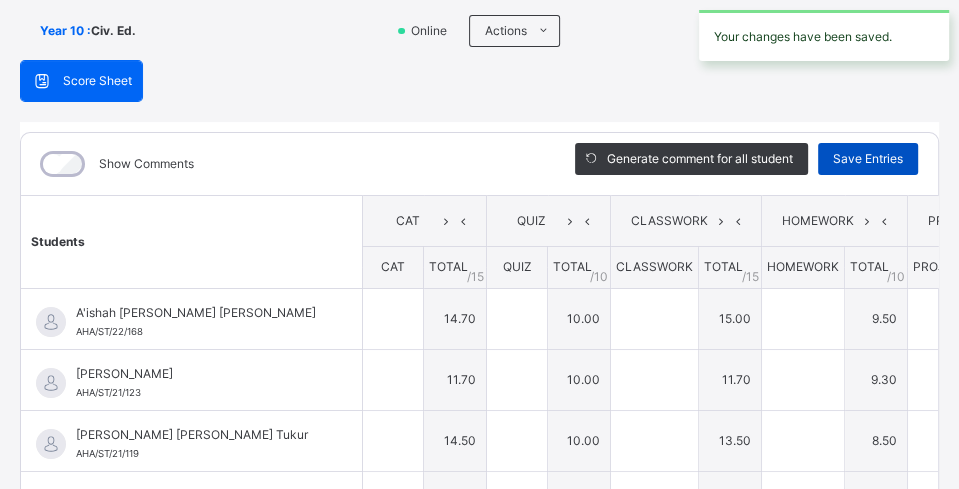 type on "****" 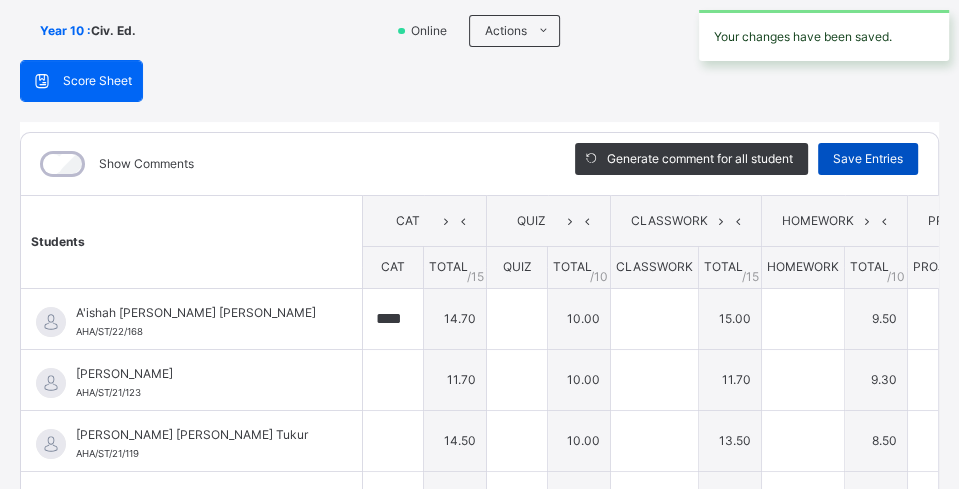 type on "**" 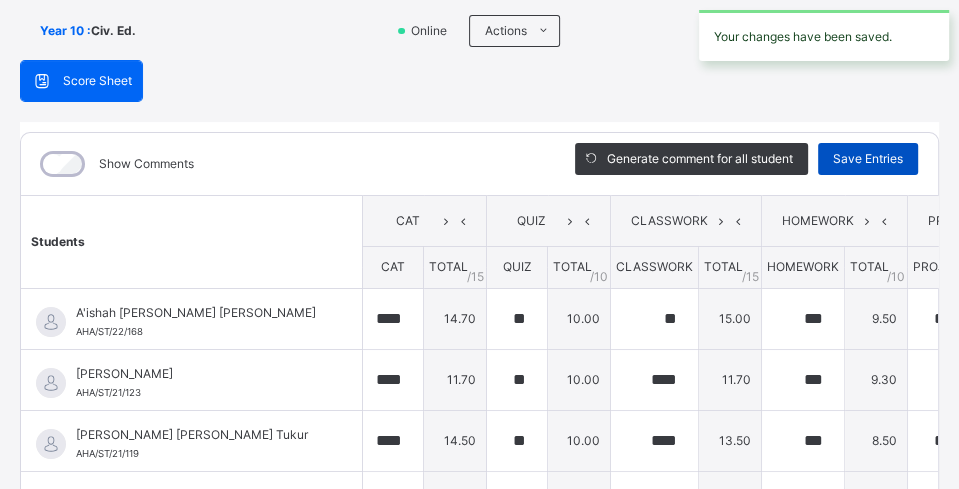 type on "***" 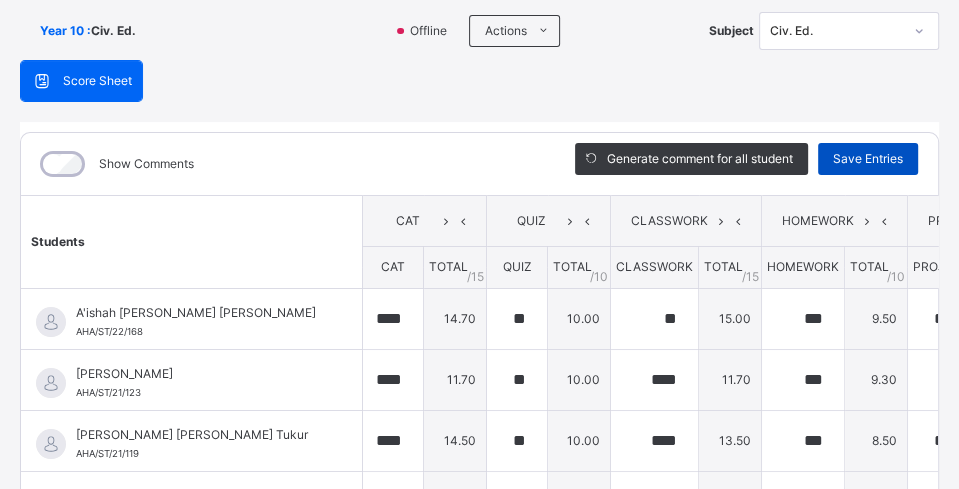 click on "Save Entries" at bounding box center (868, 159) 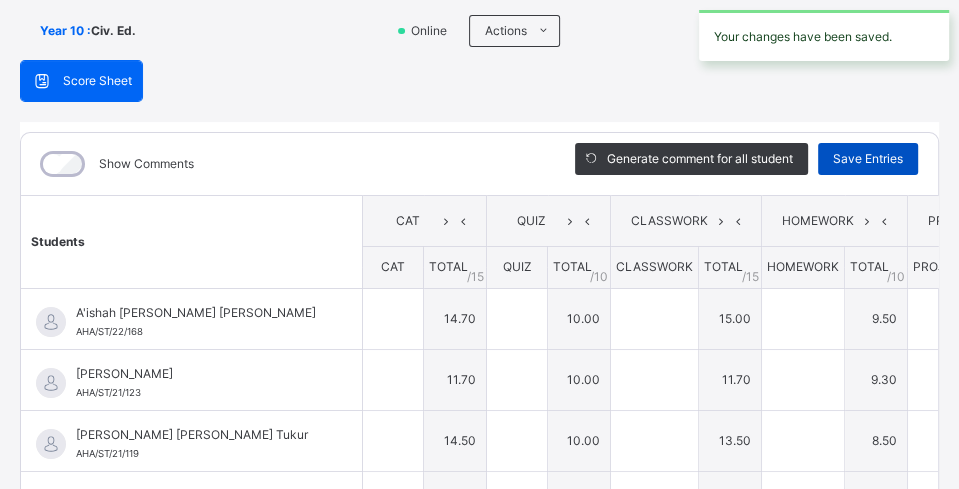 type on "****" 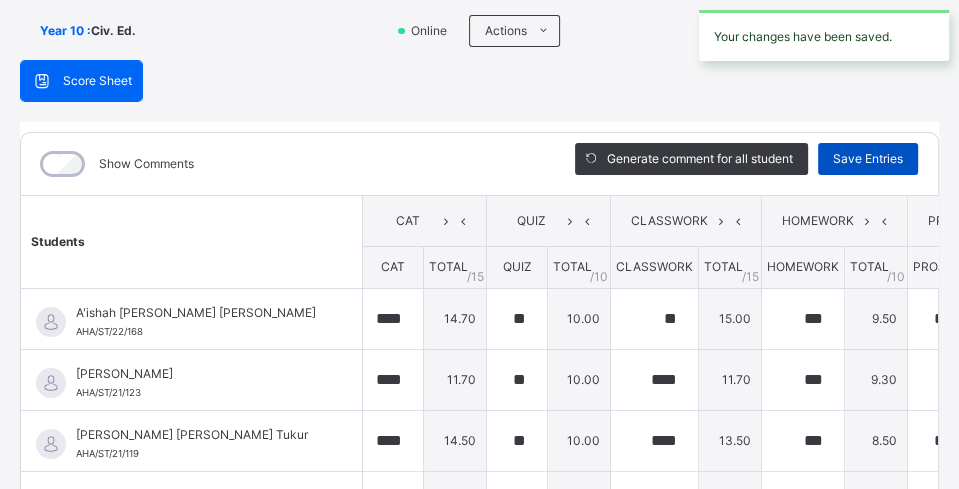 type on "****" 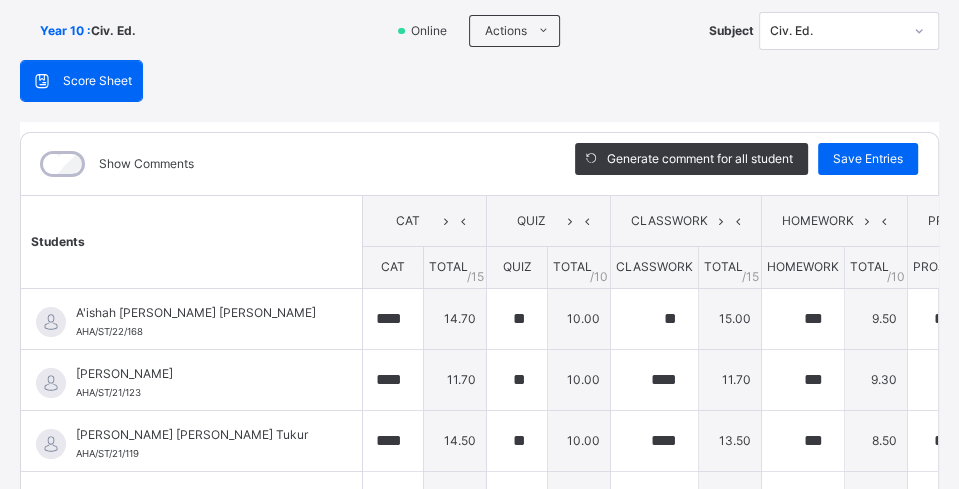 click on "Year 10   :" at bounding box center (65, 31) 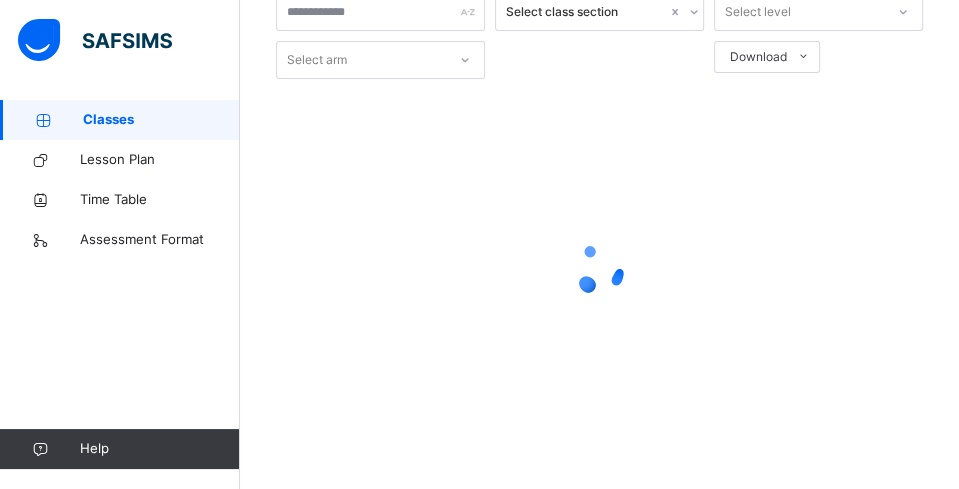 scroll, scrollTop: 118, scrollLeft: 0, axis: vertical 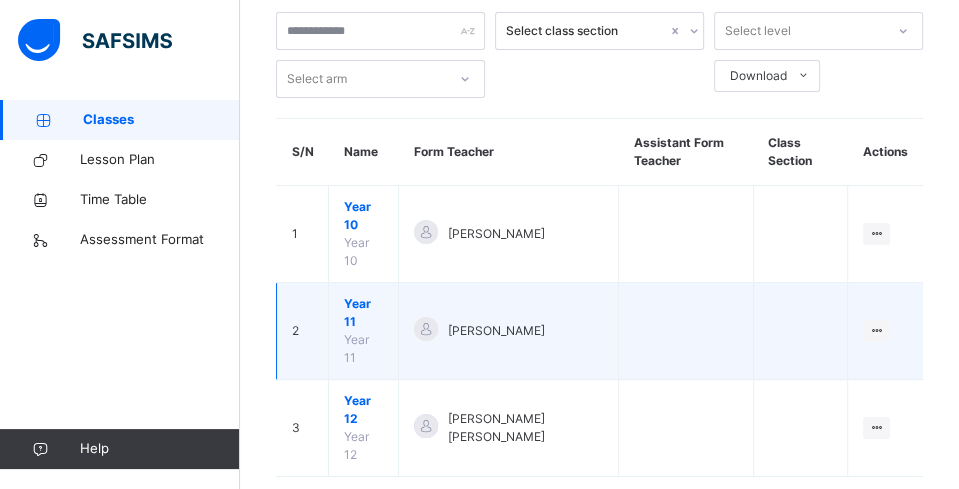 click on "Year 11" at bounding box center (363, 313) 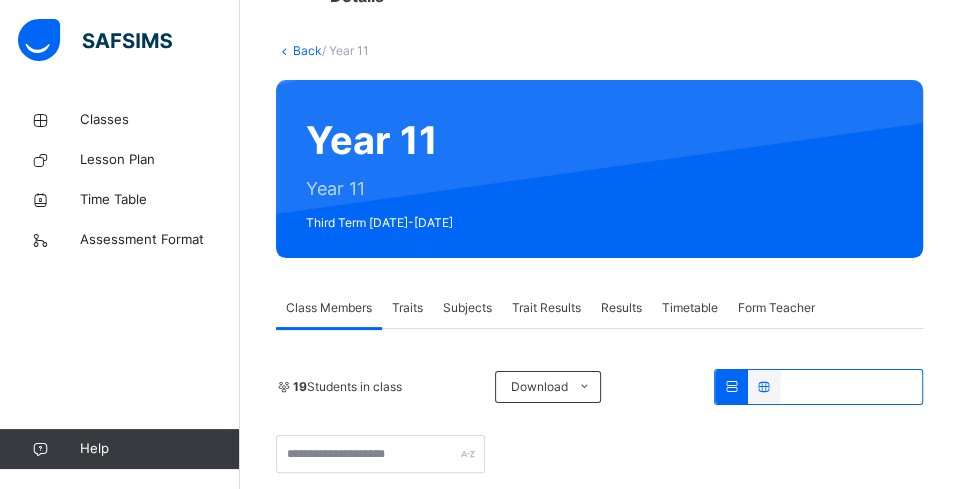 scroll, scrollTop: 118, scrollLeft: 0, axis: vertical 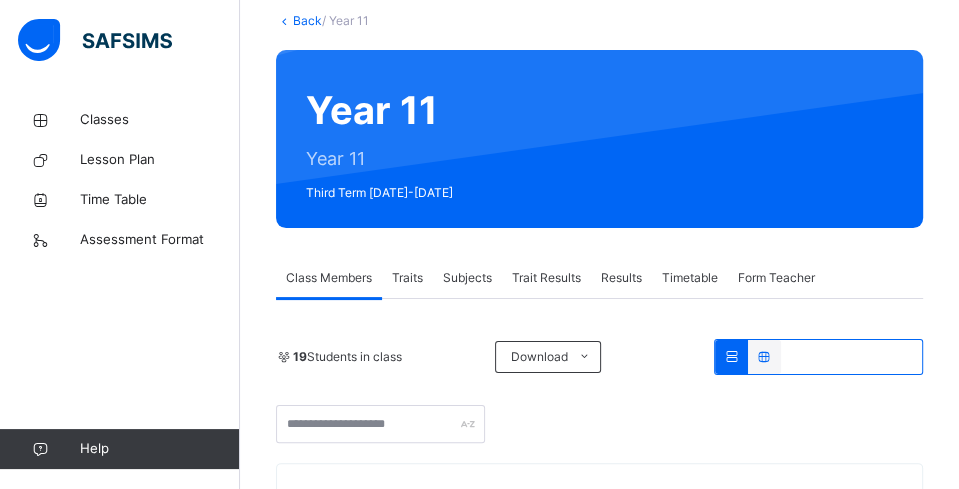 click on "Subjects" at bounding box center (467, 278) 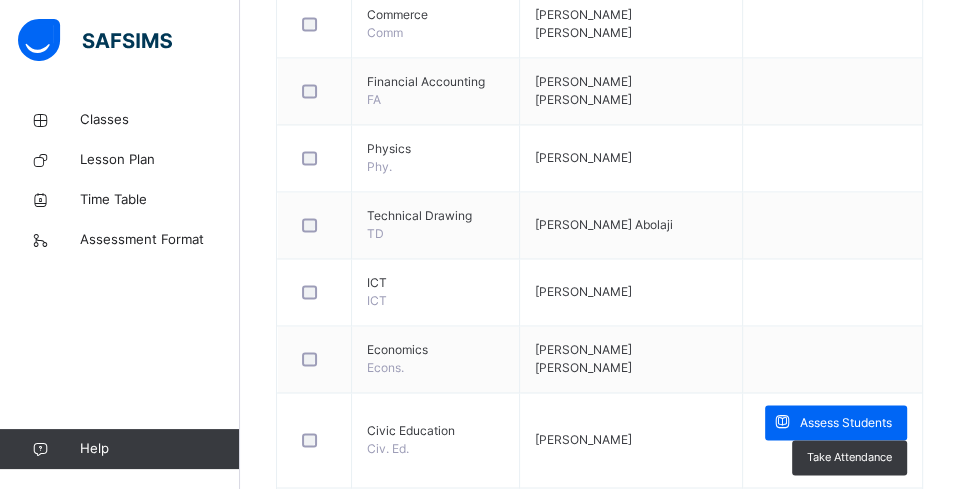 scroll, scrollTop: 1752, scrollLeft: 0, axis: vertical 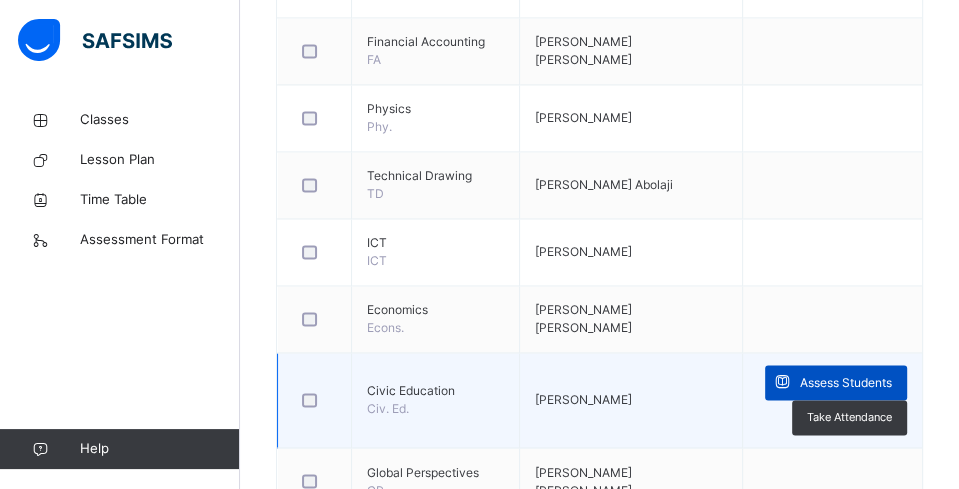 click at bounding box center (782, 382) 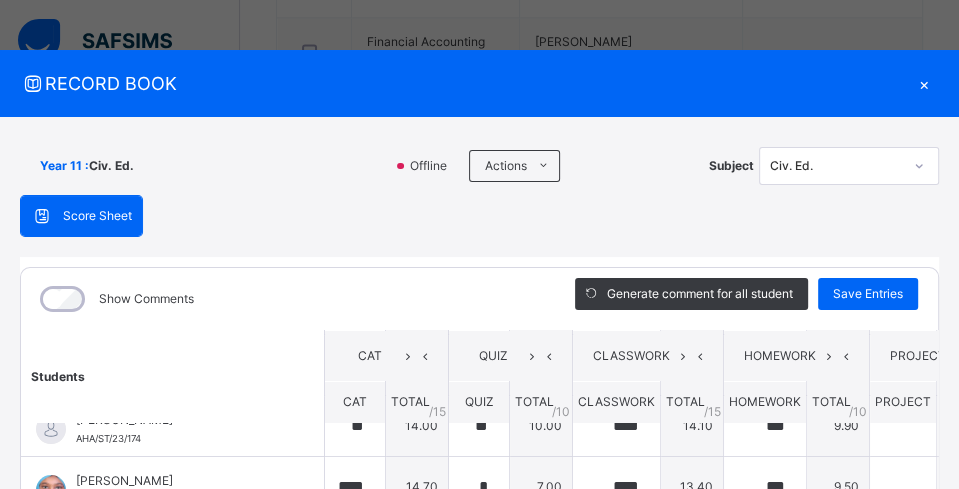 scroll, scrollTop: 200, scrollLeft: 0, axis: vertical 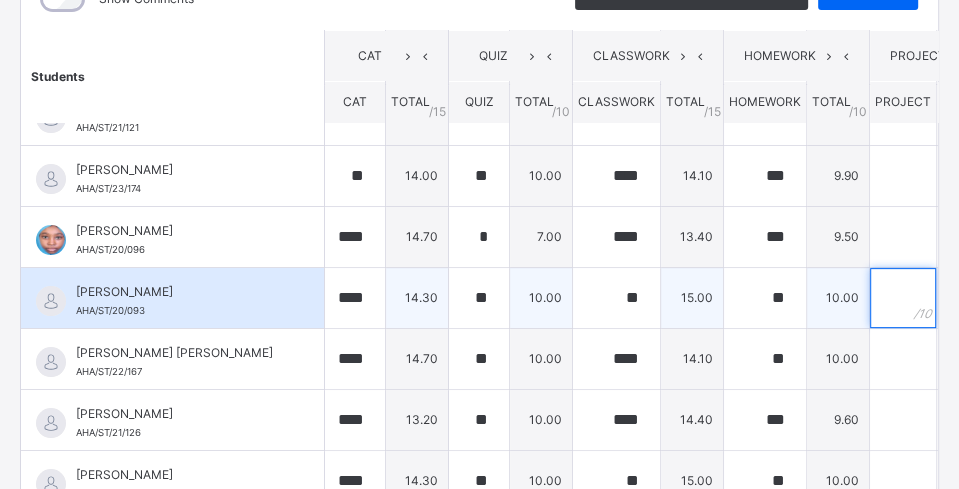 click at bounding box center (903, 298) 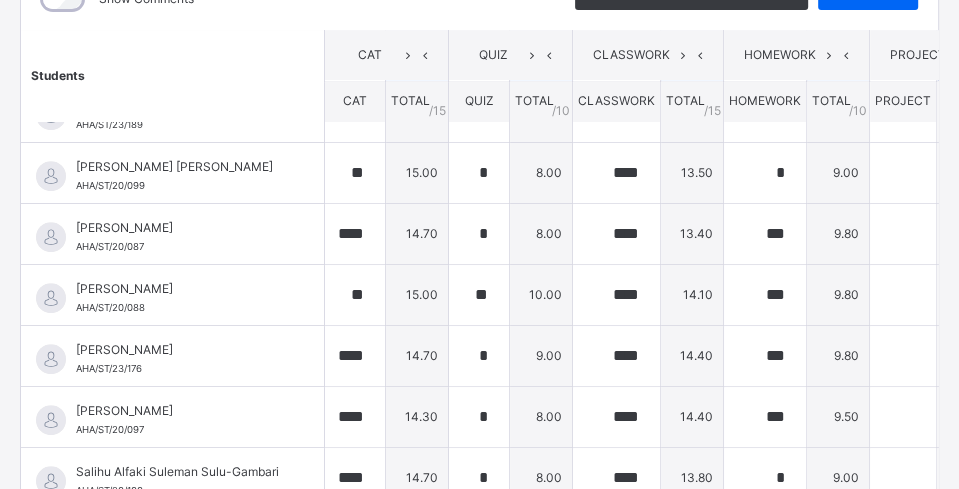 scroll, scrollTop: 600, scrollLeft: 0, axis: vertical 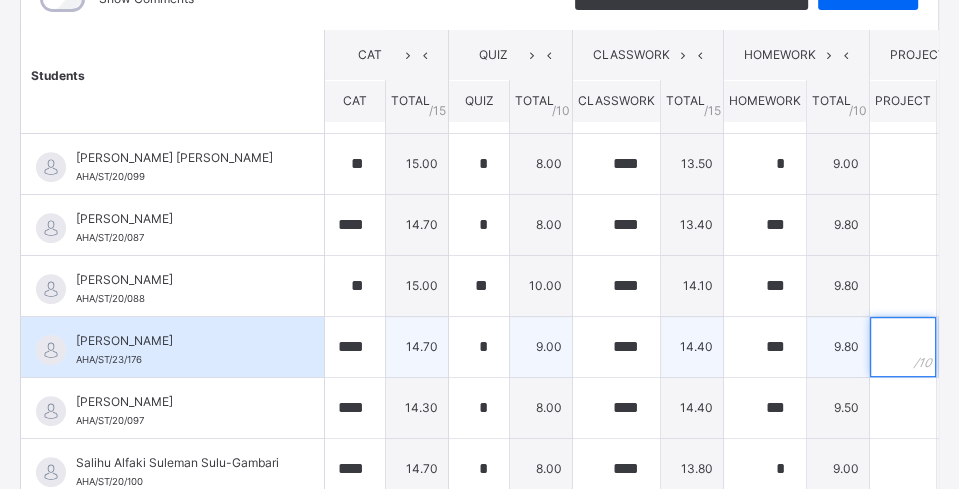 click at bounding box center (903, 347) 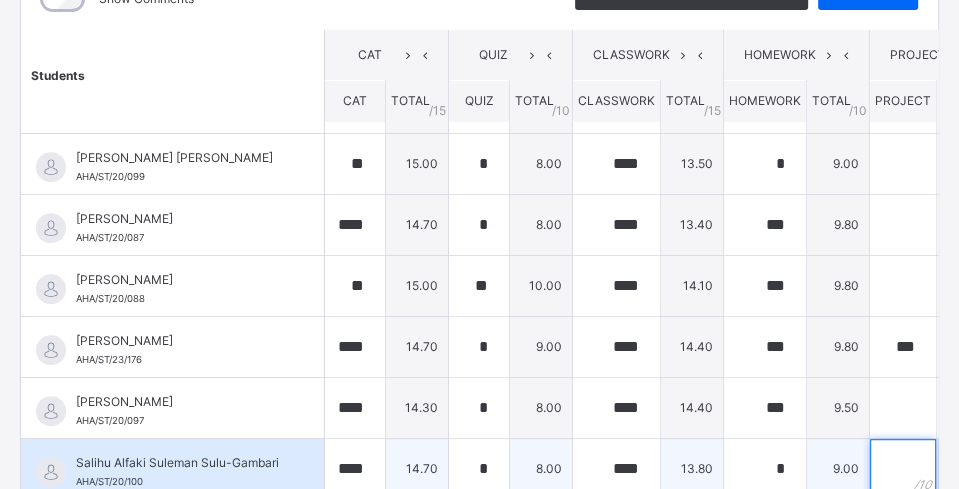 click at bounding box center [903, 469] 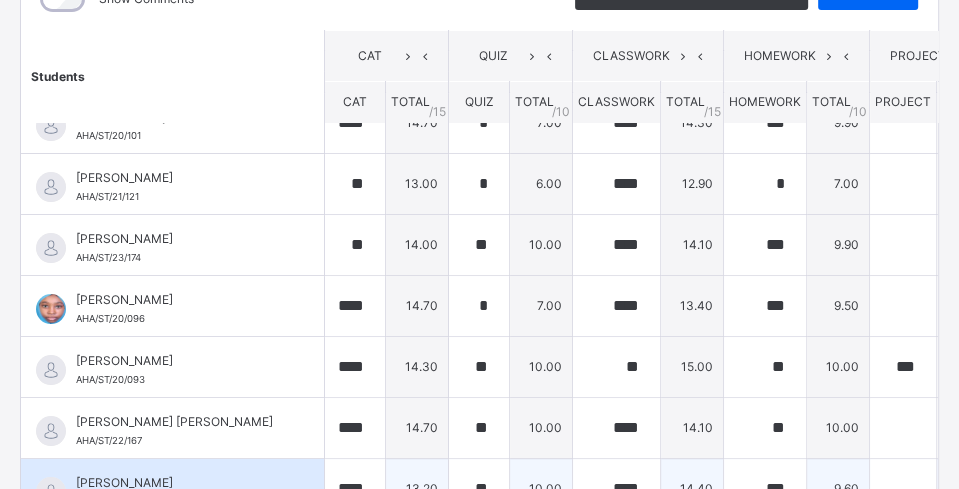 scroll, scrollTop: 0, scrollLeft: 0, axis: both 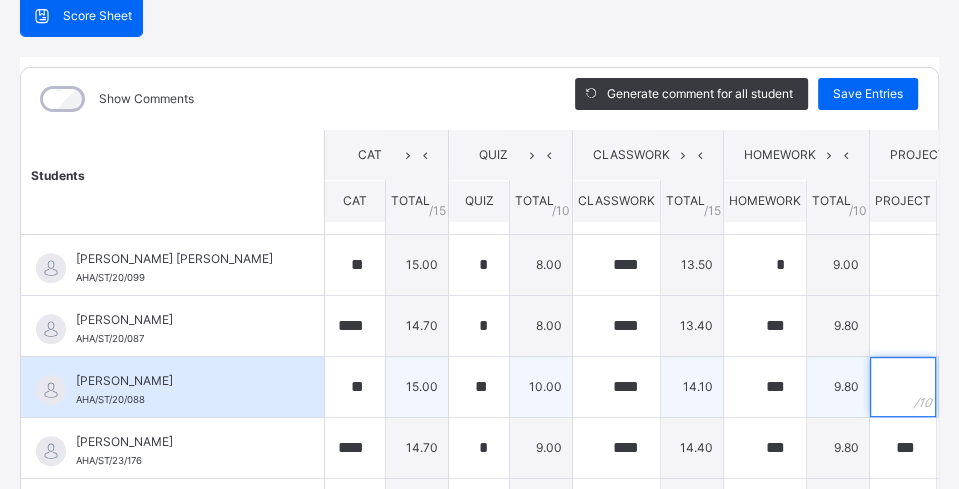 click at bounding box center [903, 387] 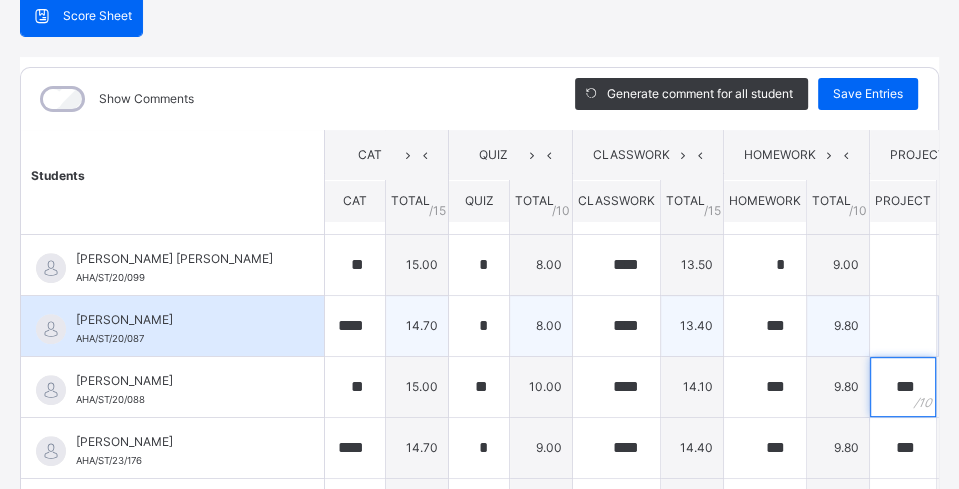 scroll, scrollTop: 699, scrollLeft: 0, axis: vertical 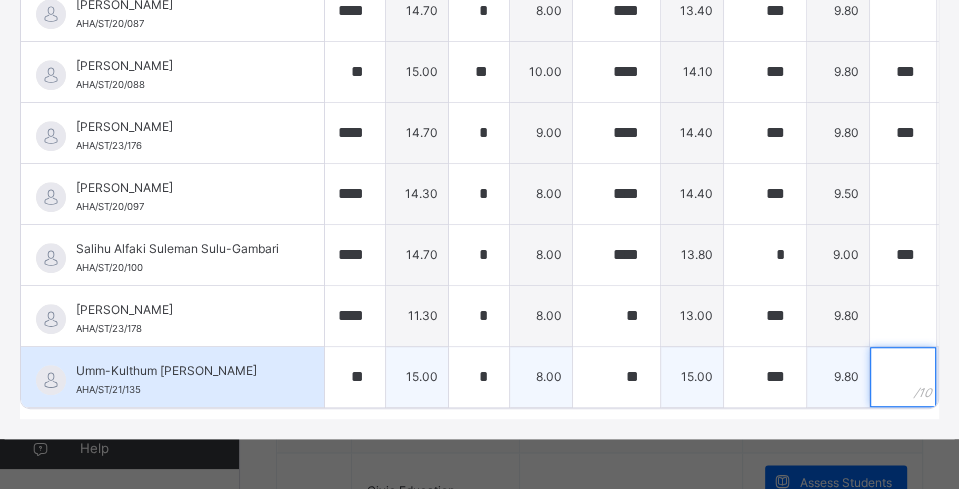 click at bounding box center (903, 377) 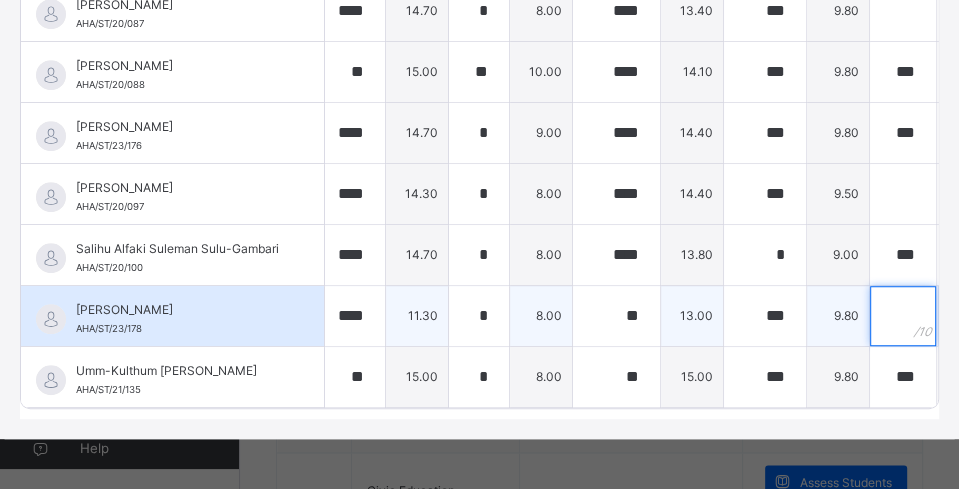 click at bounding box center (903, 316) 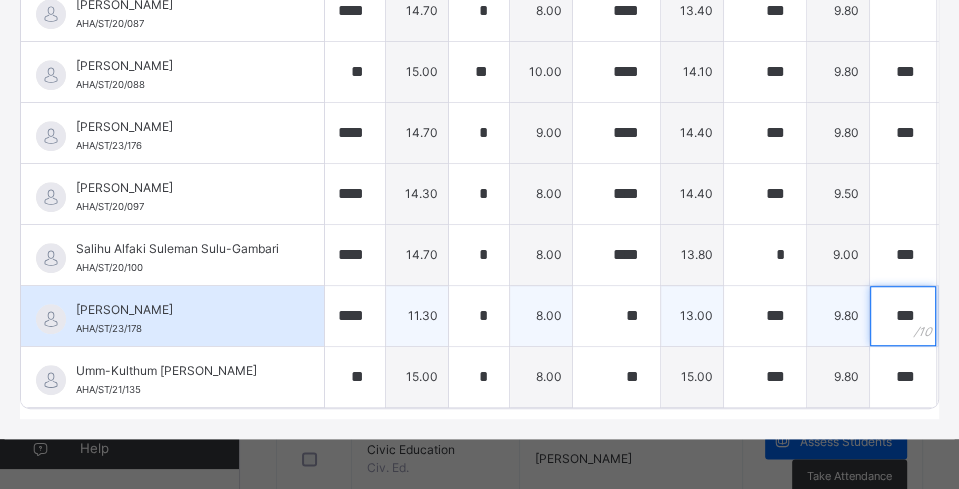 scroll, scrollTop: 1752, scrollLeft: 0, axis: vertical 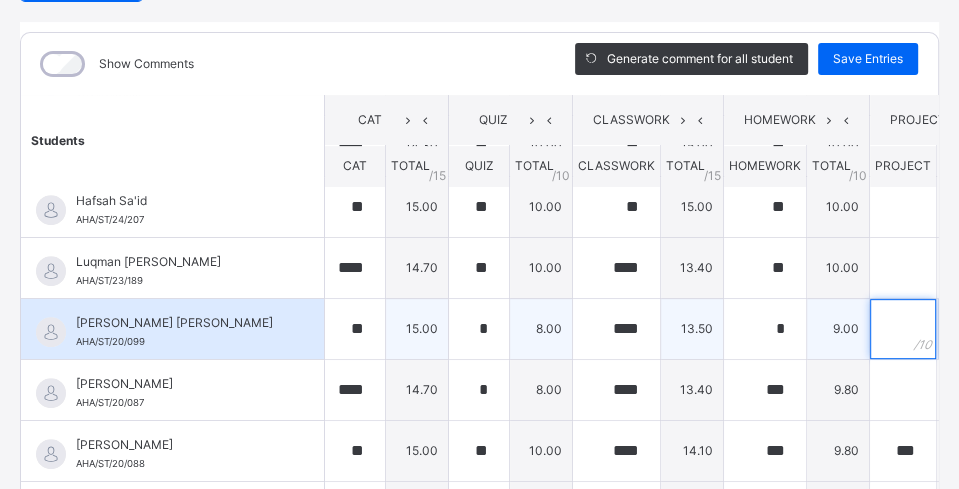 click at bounding box center (903, 329) 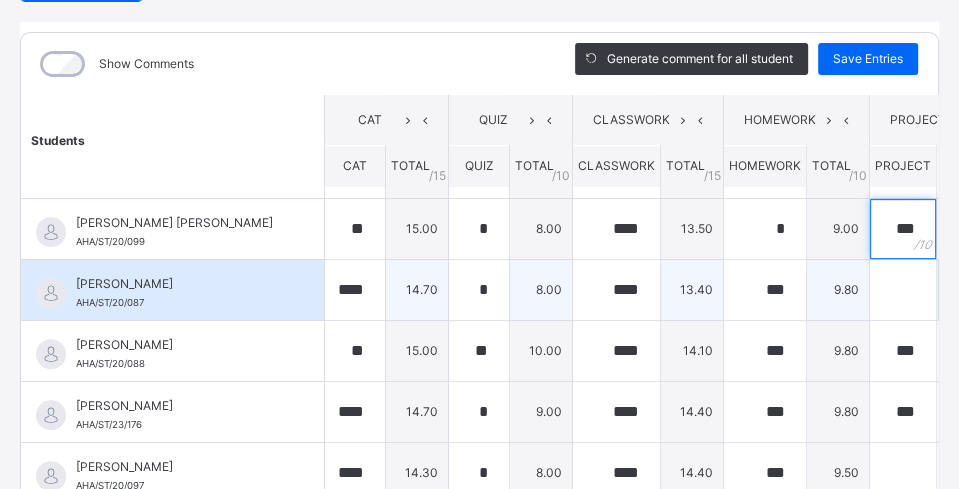 scroll, scrollTop: 699, scrollLeft: 0, axis: vertical 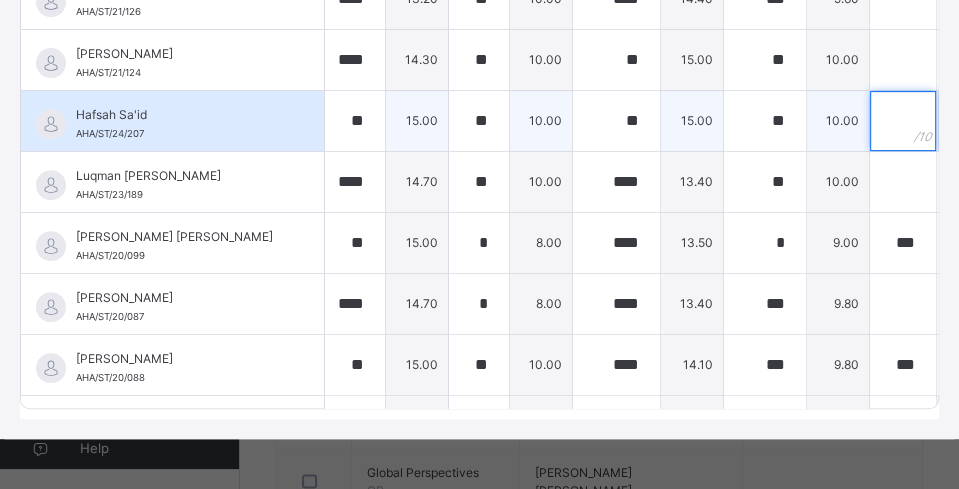 click at bounding box center [903, 121] 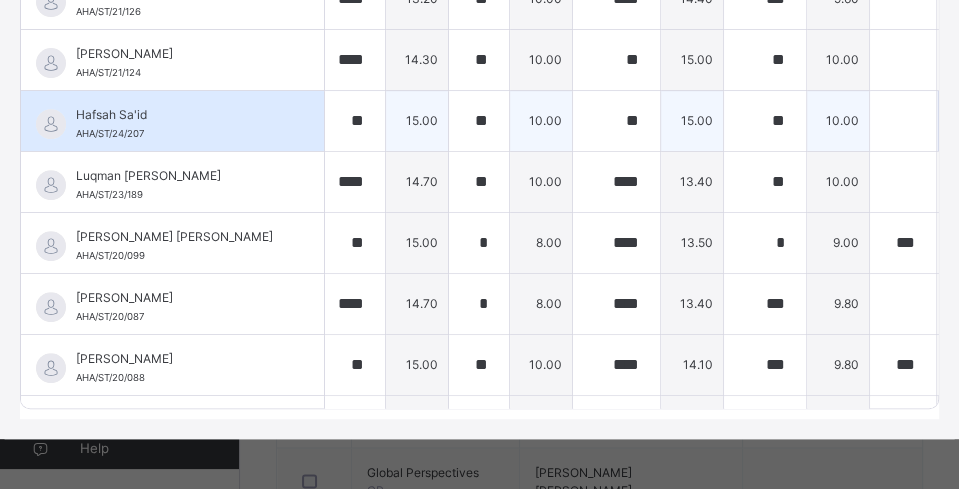 click at bounding box center [903, 121] 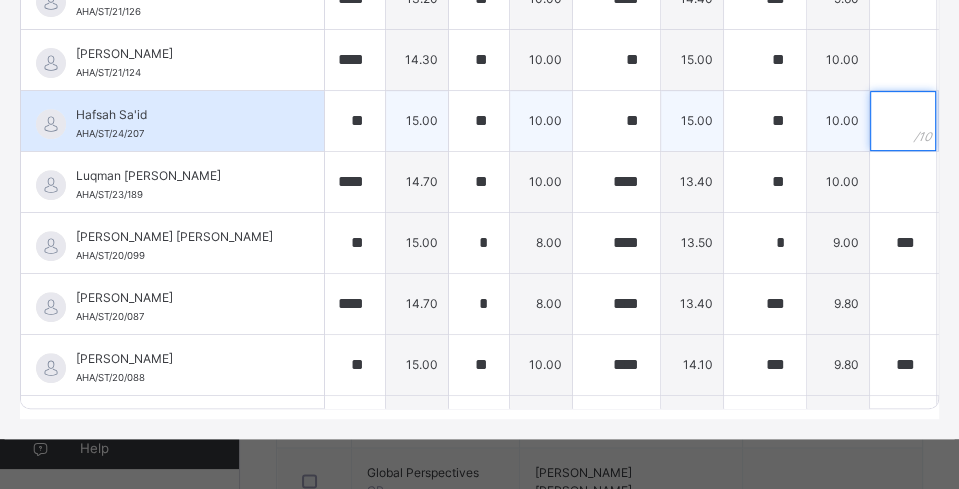 click at bounding box center (903, 121) 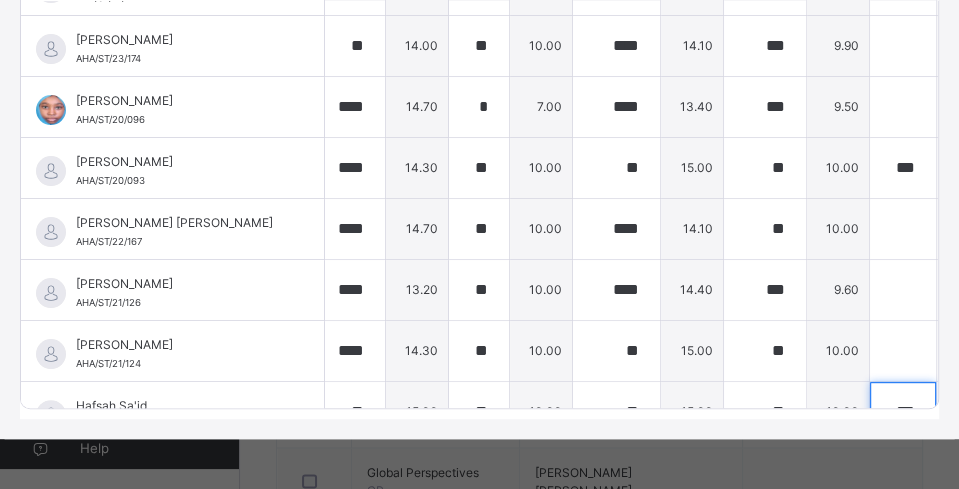 scroll, scrollTop: 99, scrollLeft: 0, axis: vertical 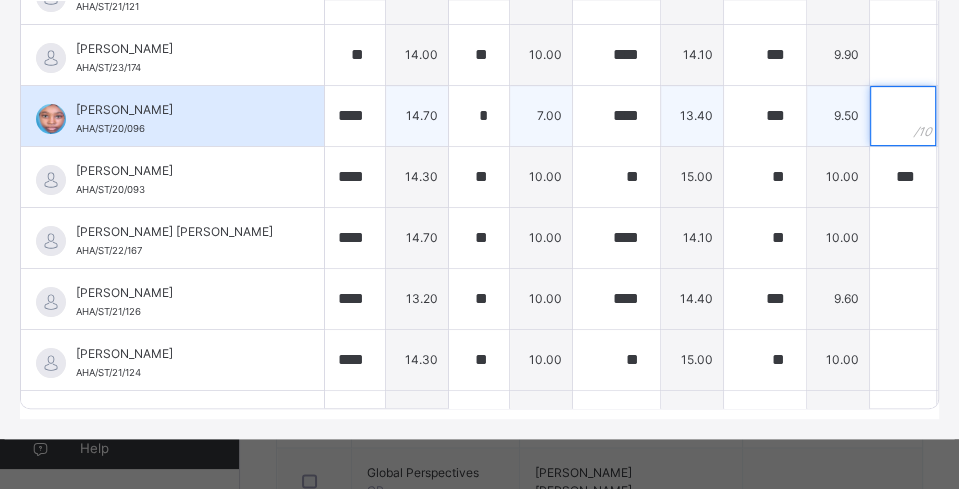 click at bounding box center [903, 116] 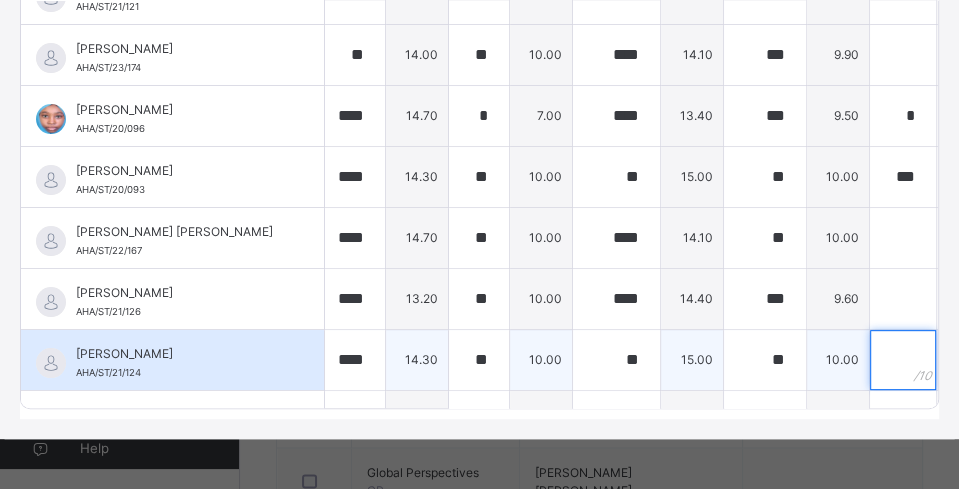 click at bounding box center [903, 360] 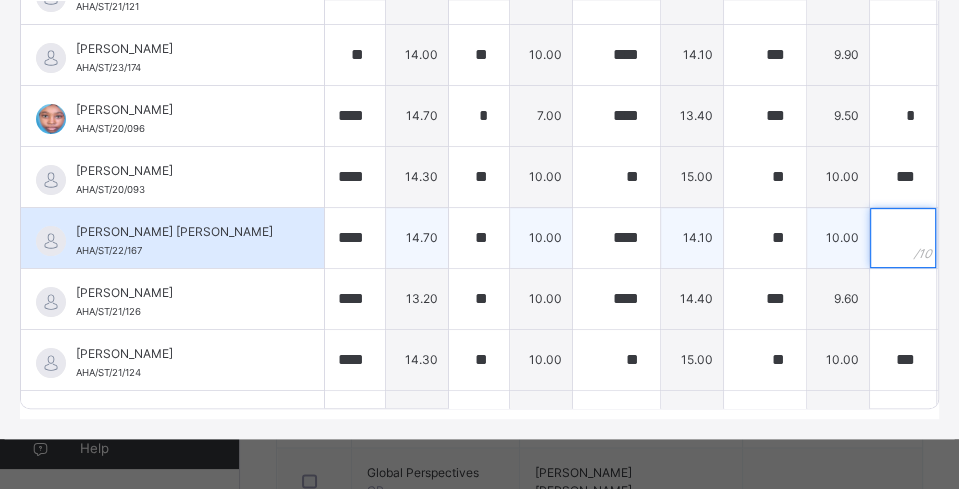 click at bounding box center (903, 238) 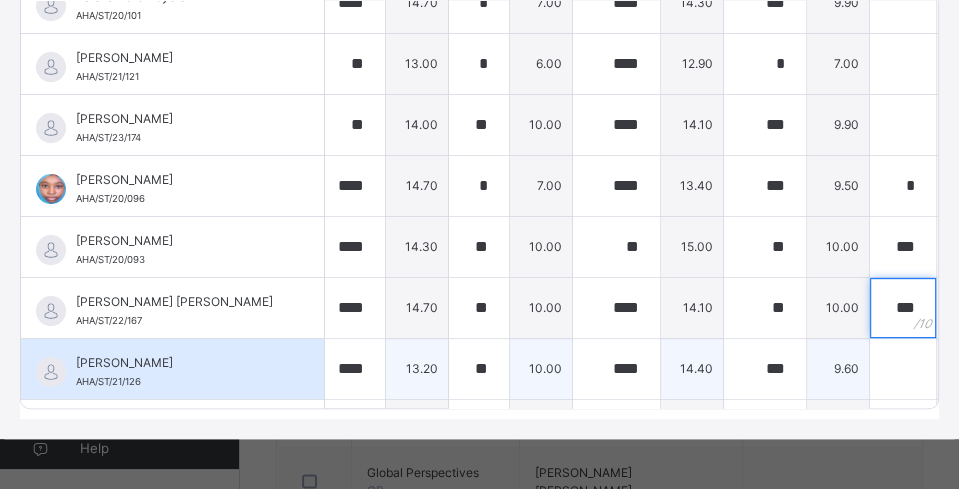scroll, scrollTop: 0, scrollLeft: 0, axis: both 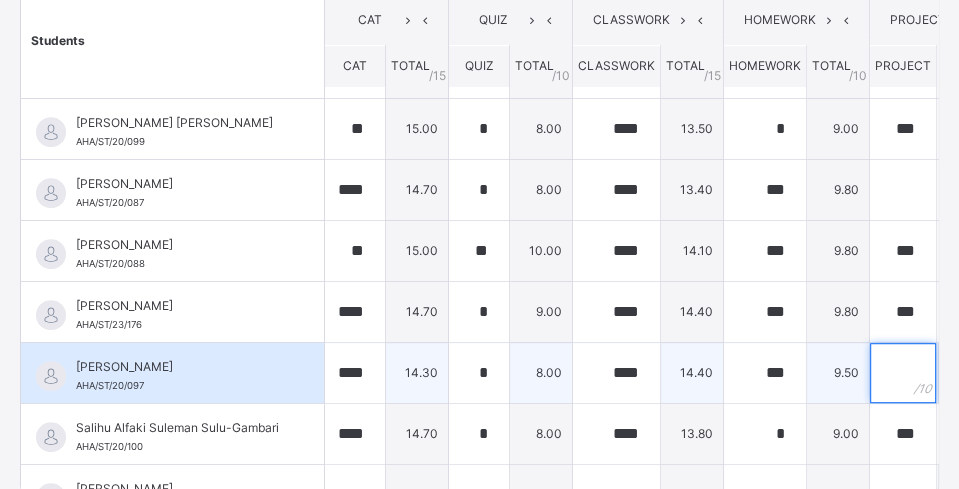 drag, startPoint x: 887, startPoint y: 357, endPoint x: 868, endPoint y: 362, distance: 19.646883 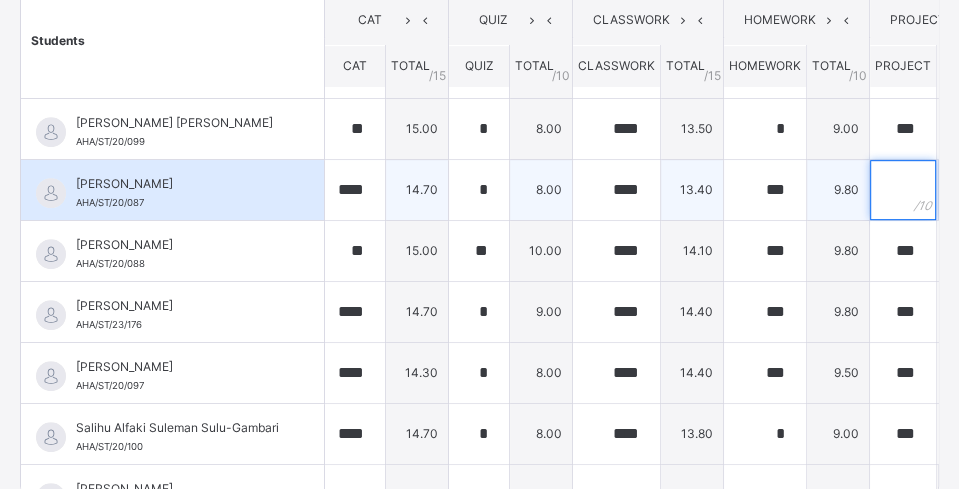click at bounding box center [903, 190] 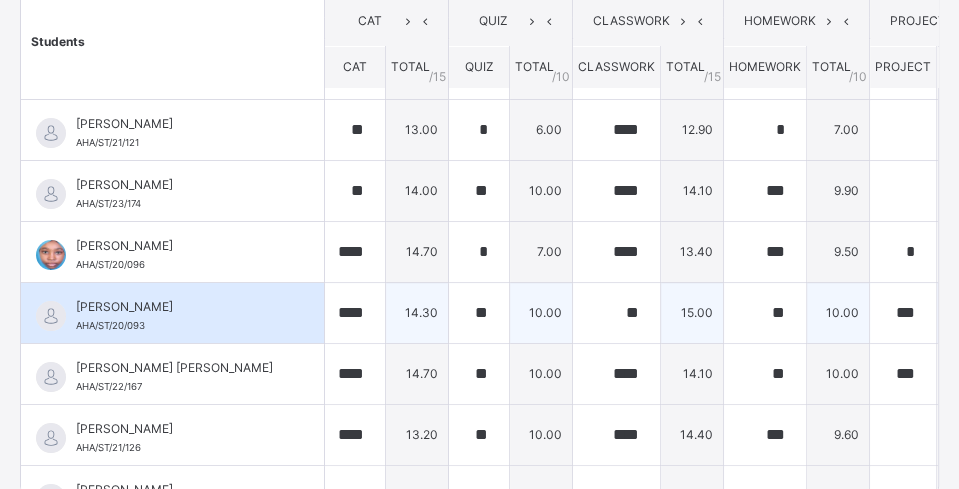 scroll, scrollTop: 0, scrollLeft: 0, axis: both 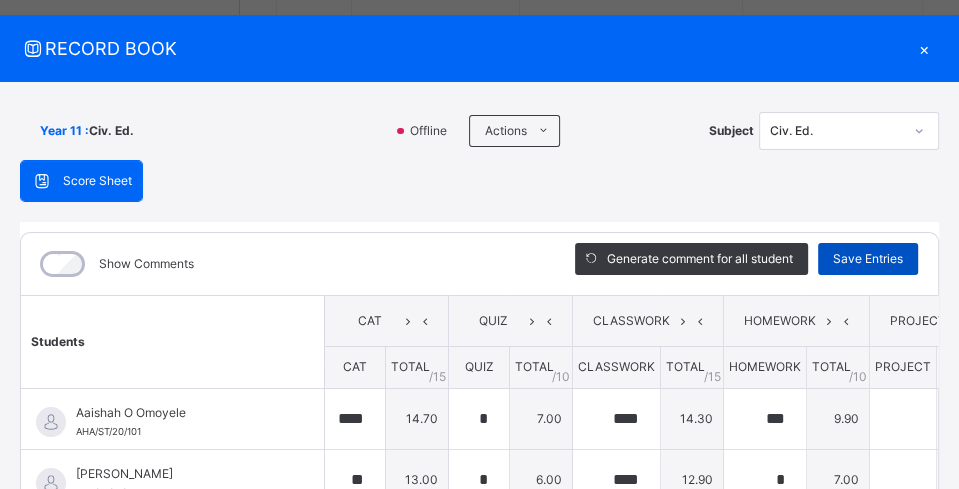 click on "Save Entries" at bounding box center (868, 259) 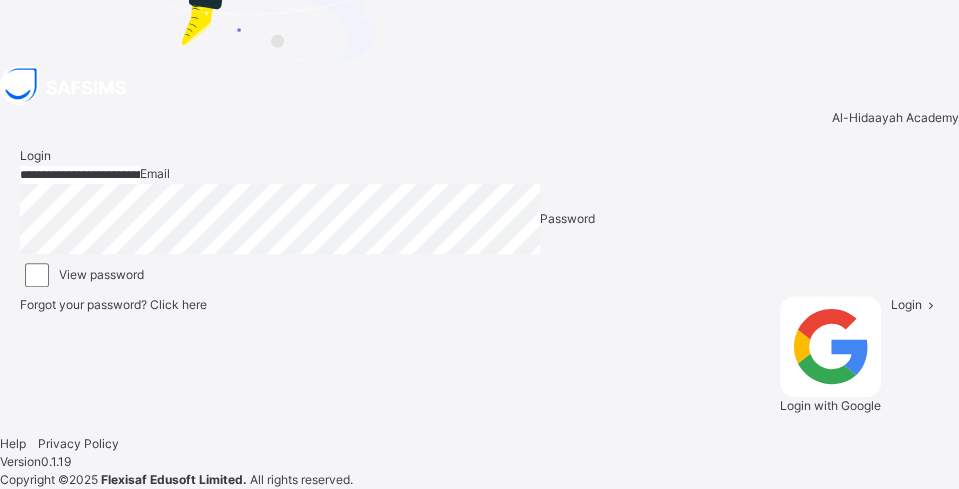 scroll, scrollTop: 0, scrollLeft: 0, axis: both 